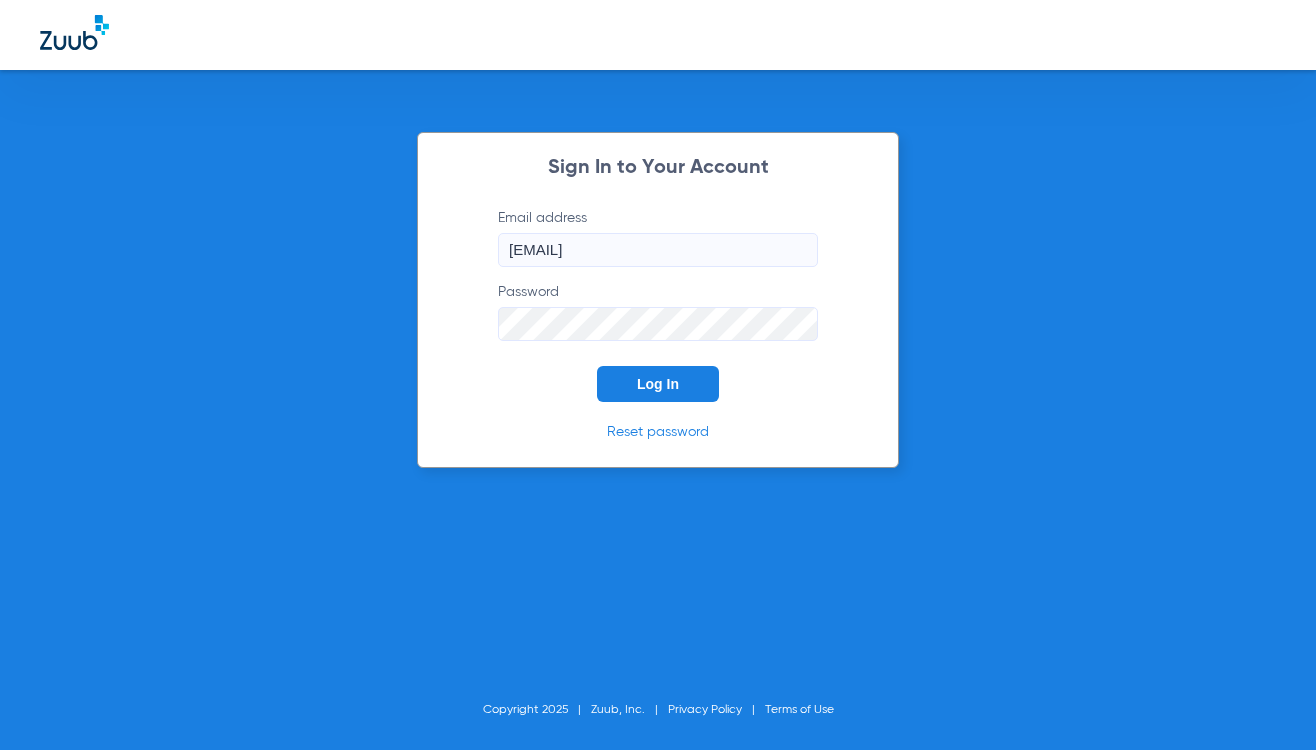 scroll, scrollTop: 0, scrollLeft: 0, axis: both 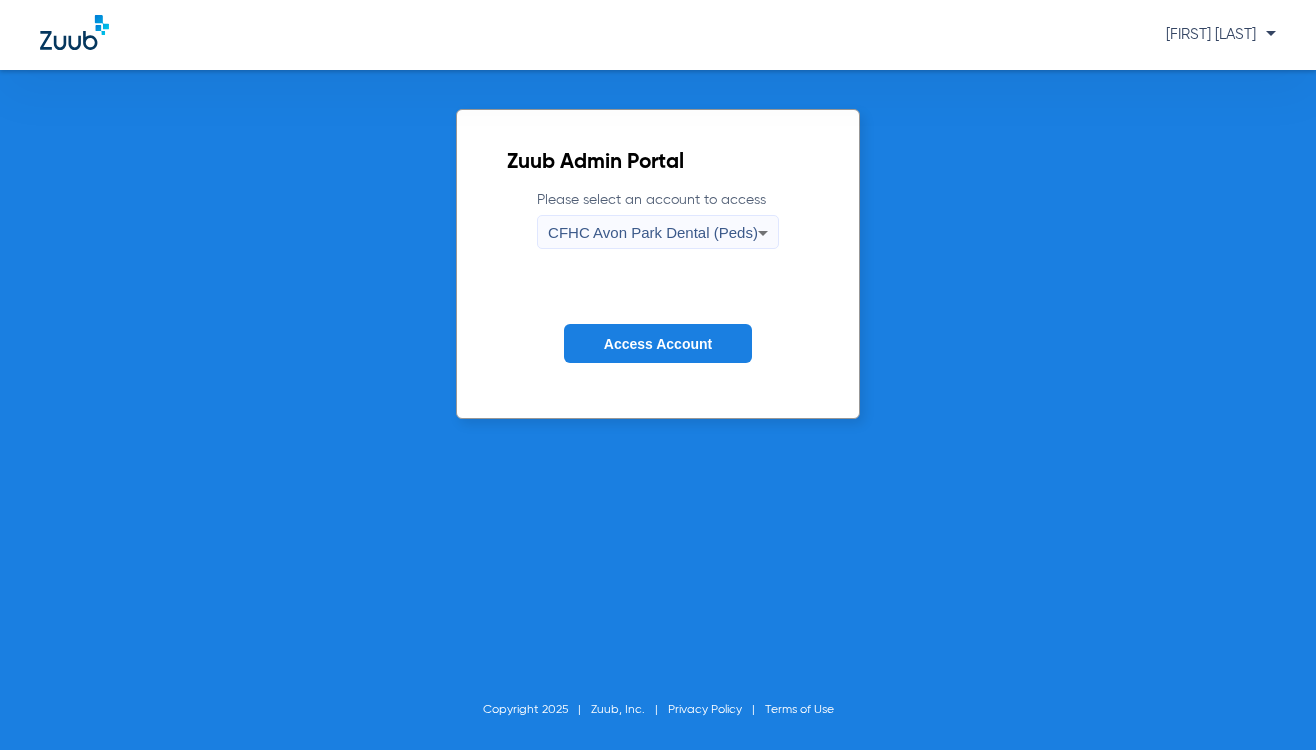 click on "CFHC Avon Park Dental (Peds)" at bounding box center [653, 233] 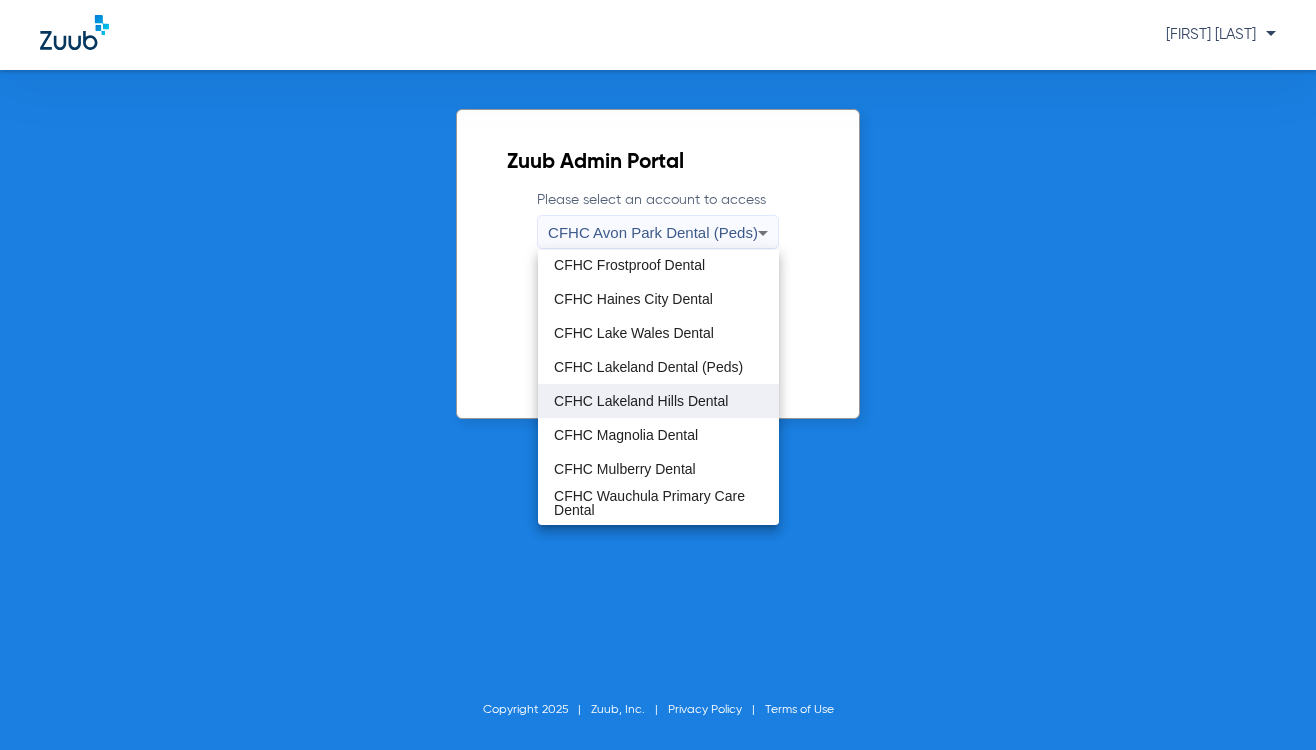 scroll, scrollTop: 98, scrollLeft: 0, axis: vertical 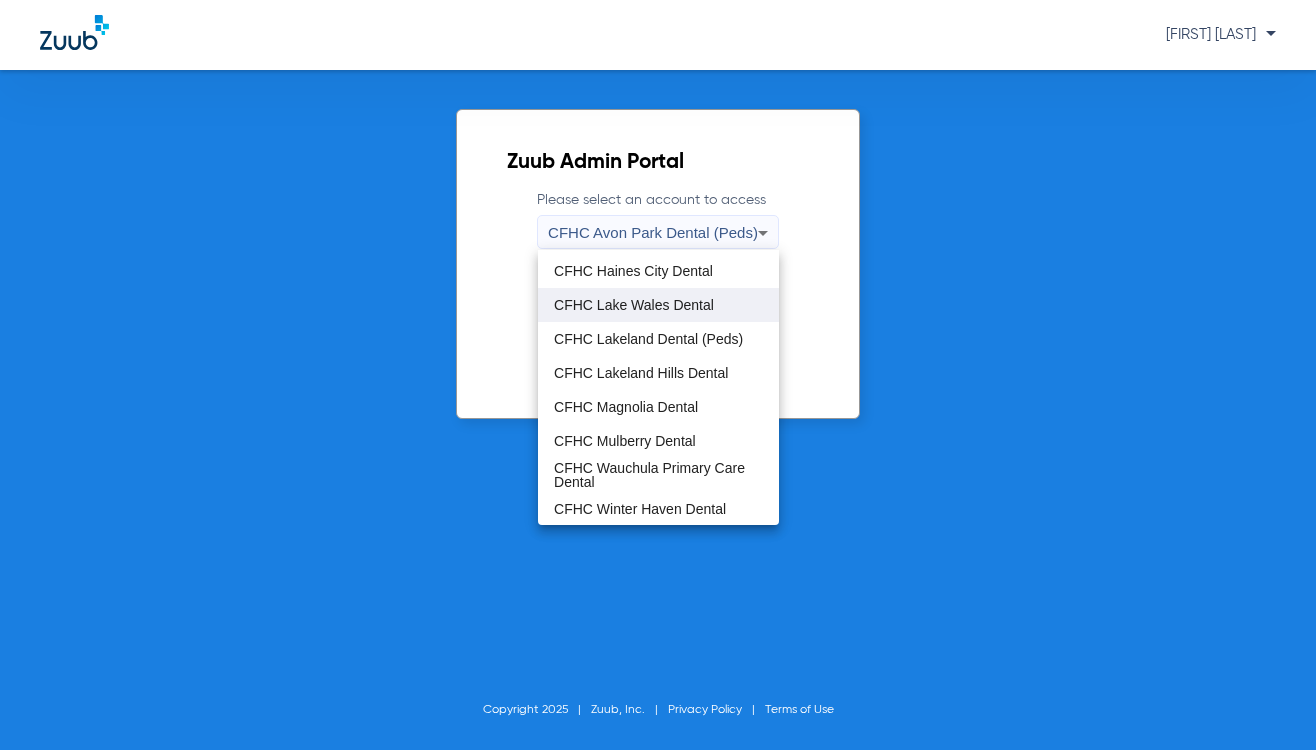 click on "CFHC Lake Wales Dental" at bounding box center (634, 305) 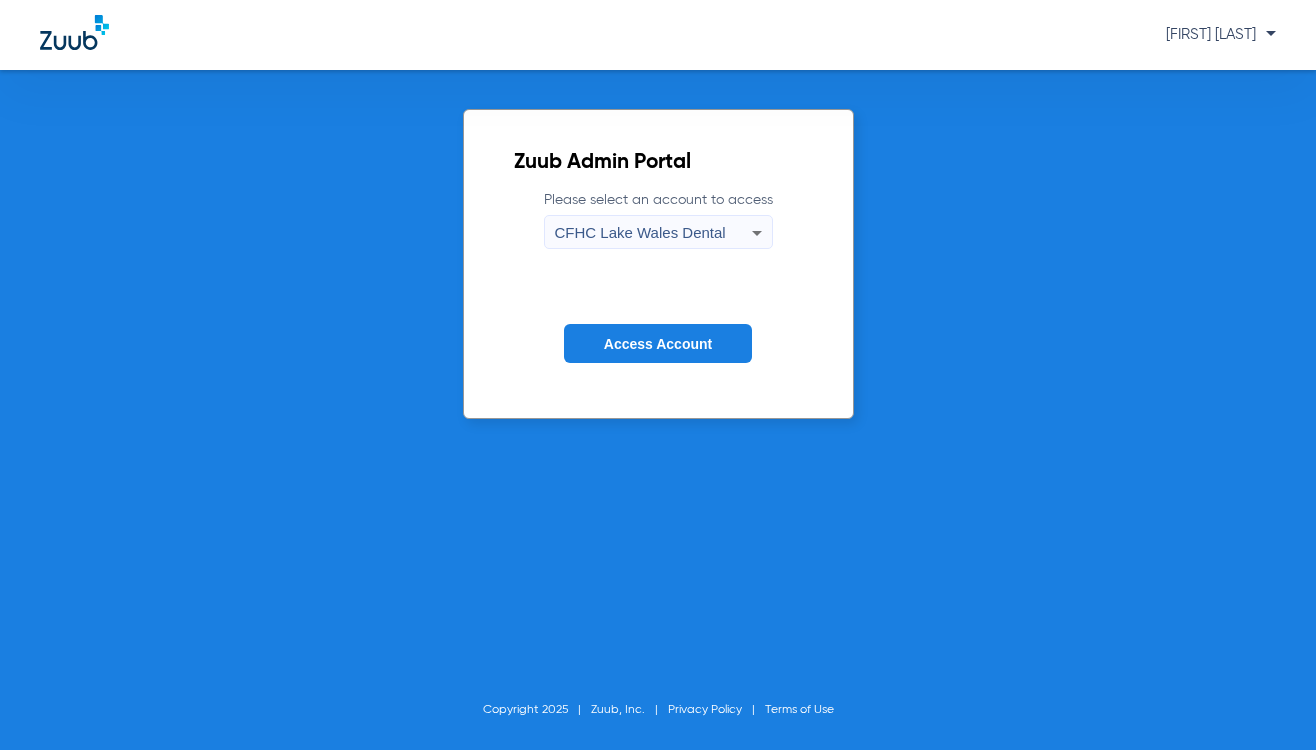 click on "Access Account" 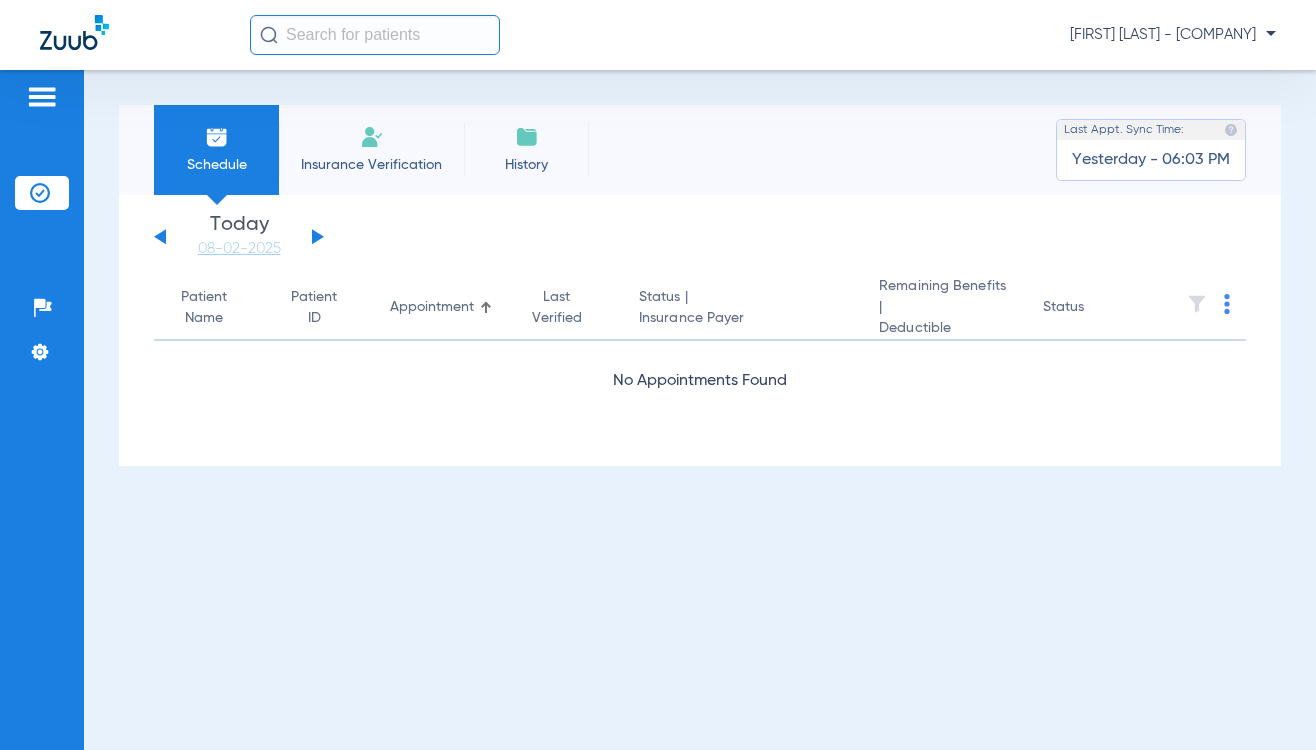 click on "Insurance Verification" 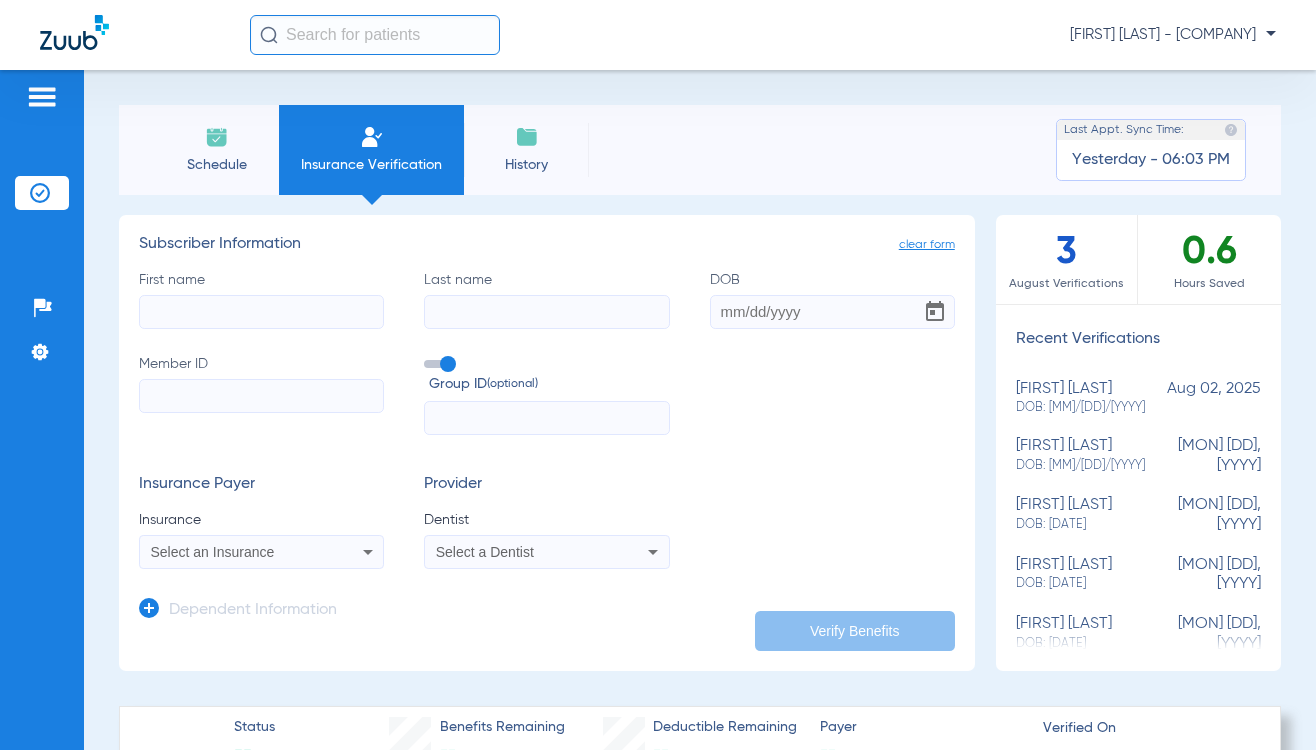 click on "Select an Insurance" at bounding box center [261, 552] 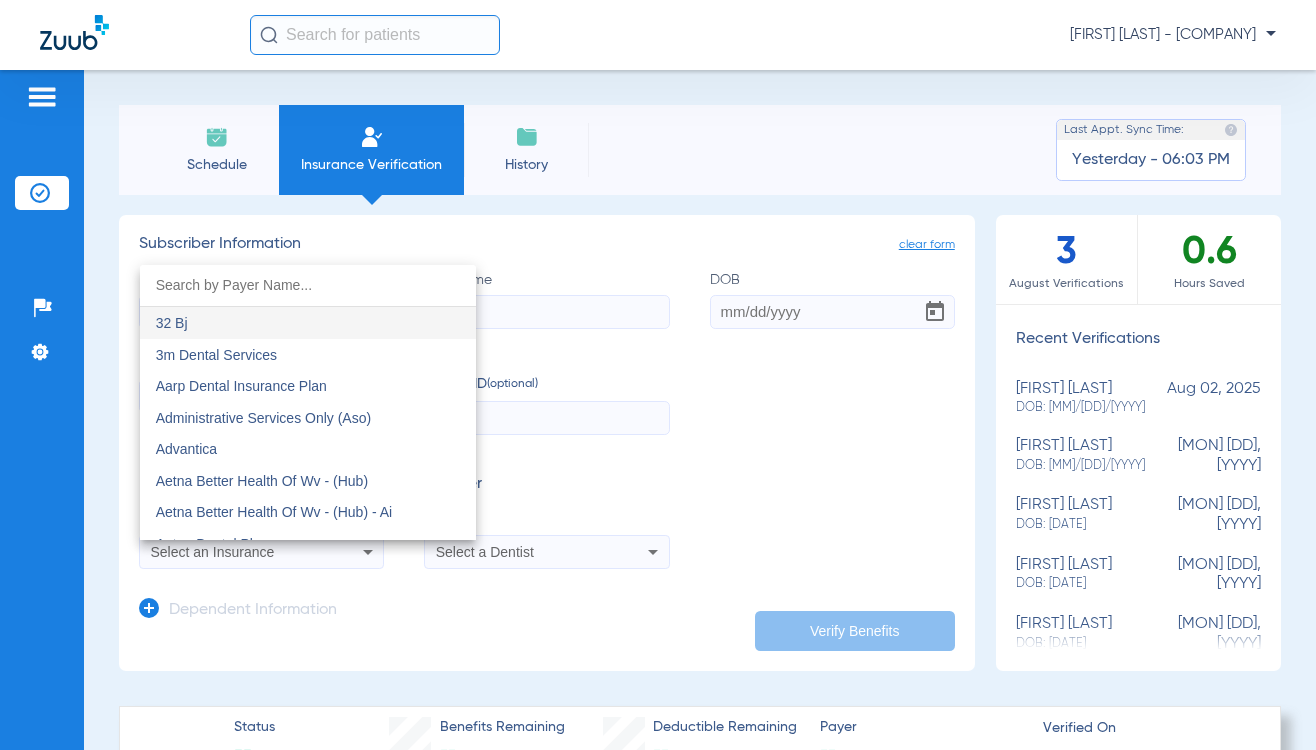 click at bounding box center (658, 375) 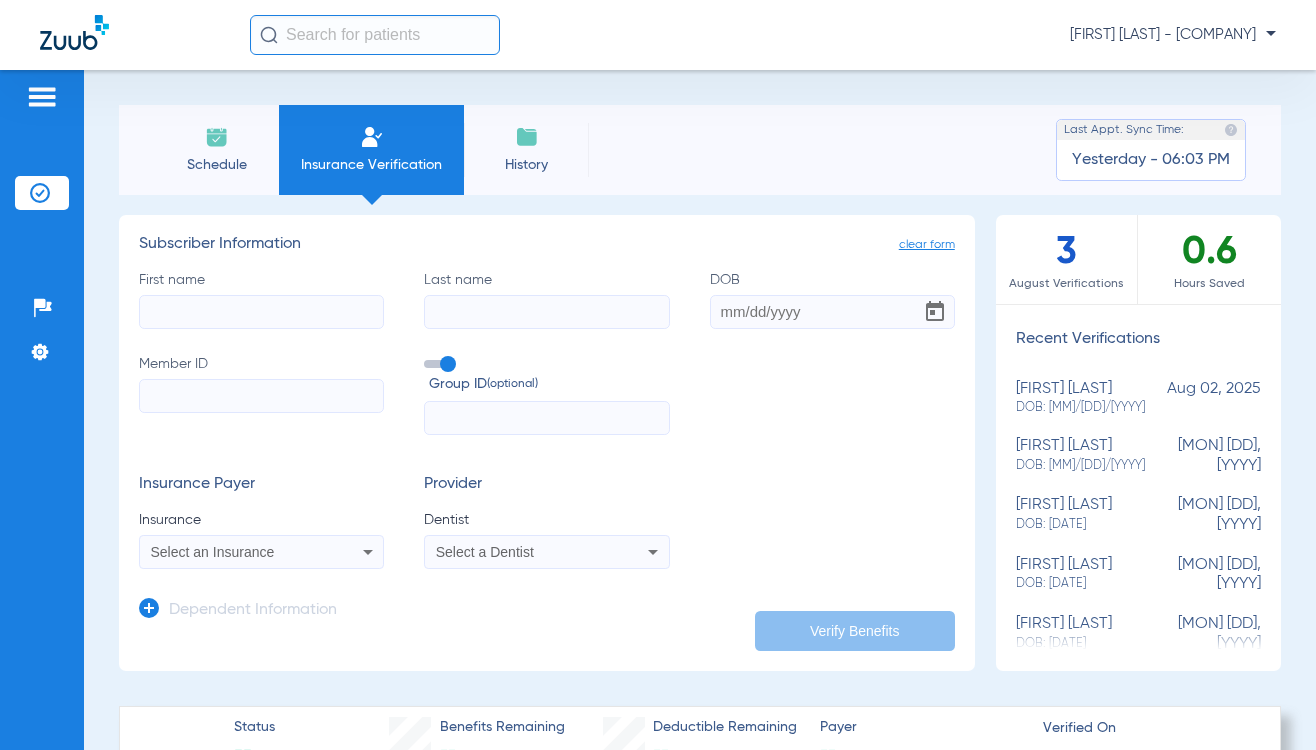 click on "First name" 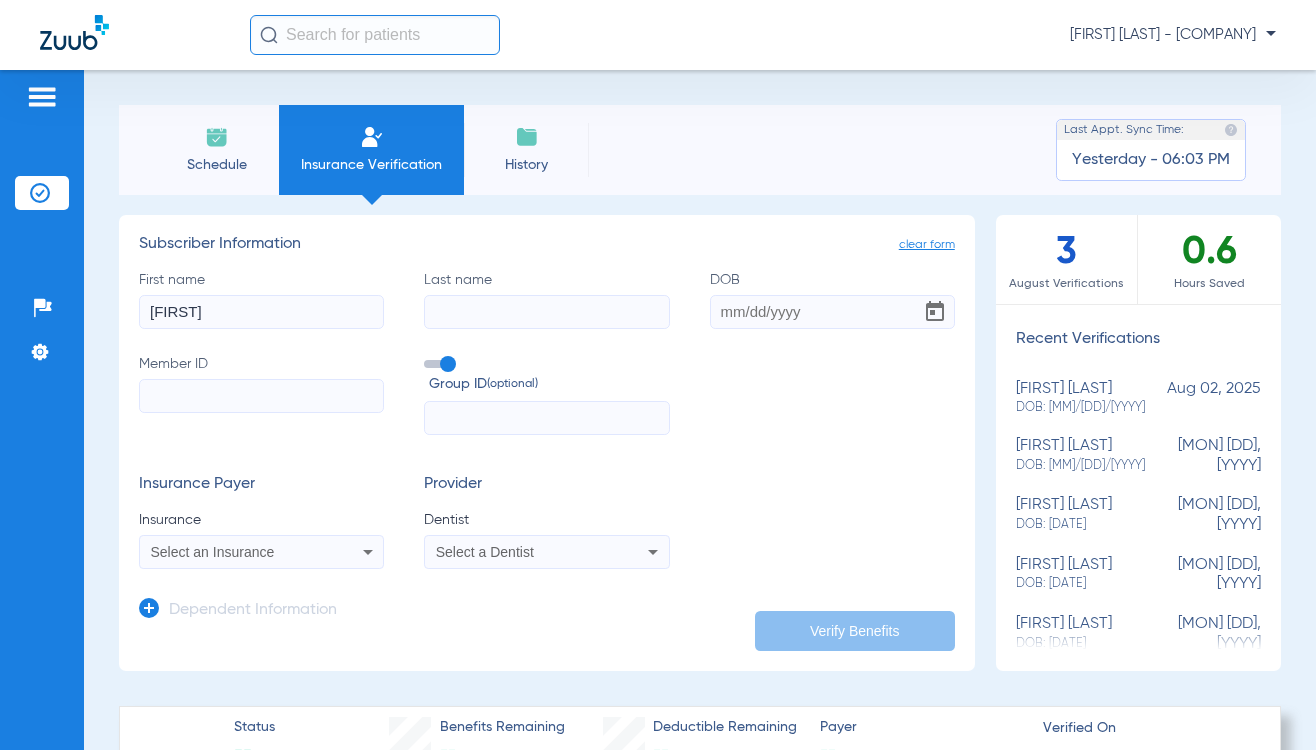 type on "[FIRST]" 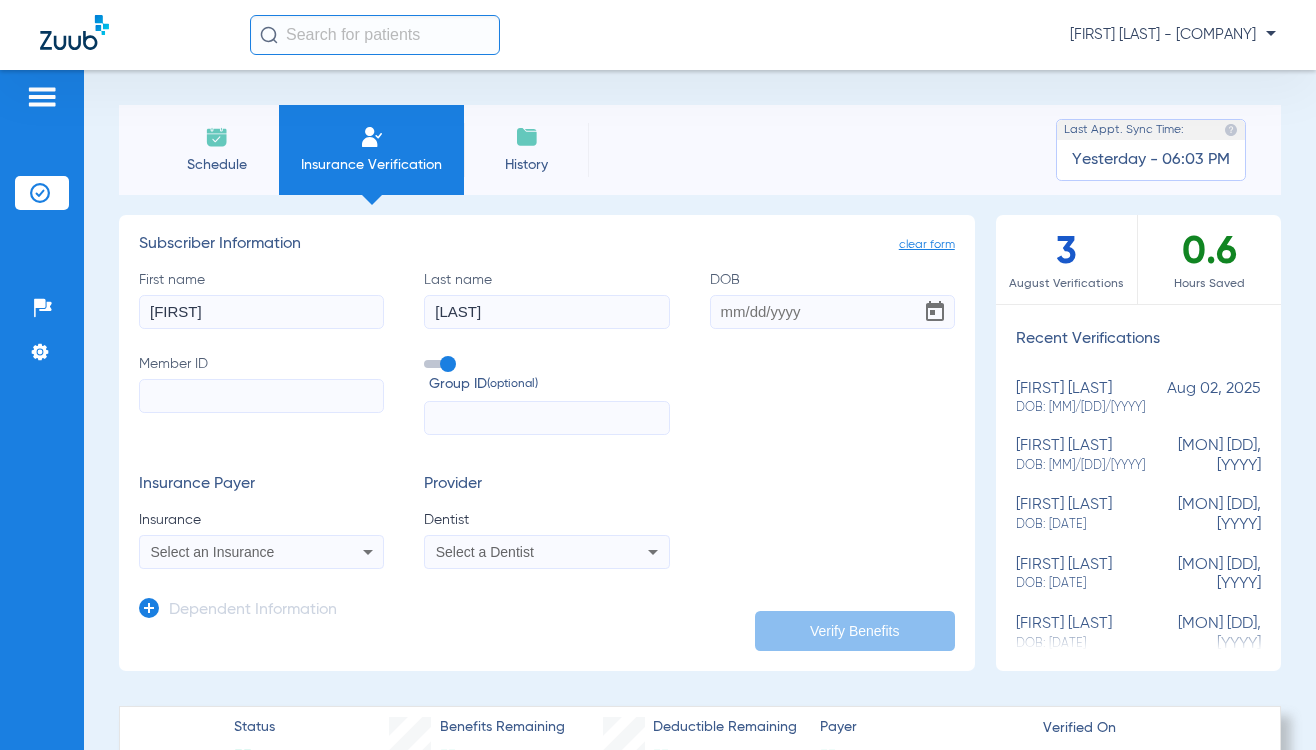 type on "[LAST]" 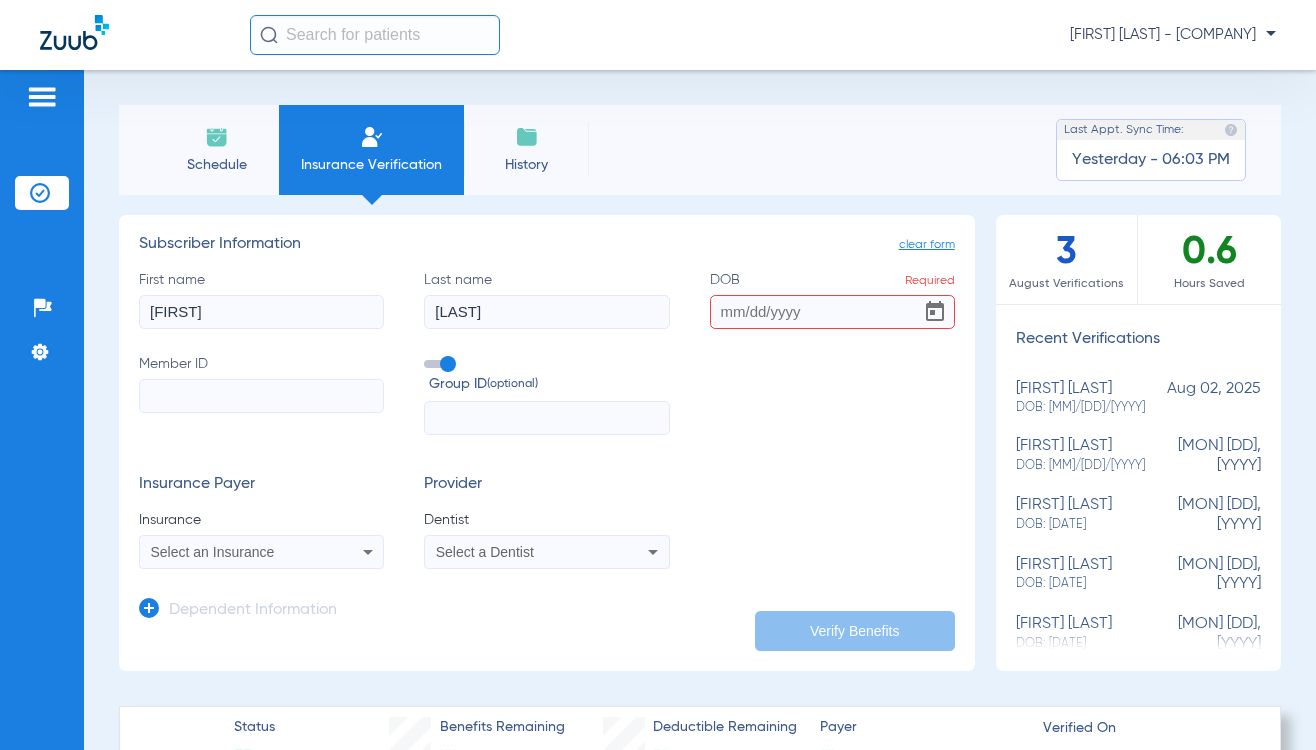 click on "Subscriber Information
First name  [FIRST]  Last name  [LAST]  DOB  Required  Member ID   Group ID  (optional)  Insurance Payer   Insurance
Select an Insurance  Provider   Dentist
Select a Dentist  Dependent Information   Verify Benefits" 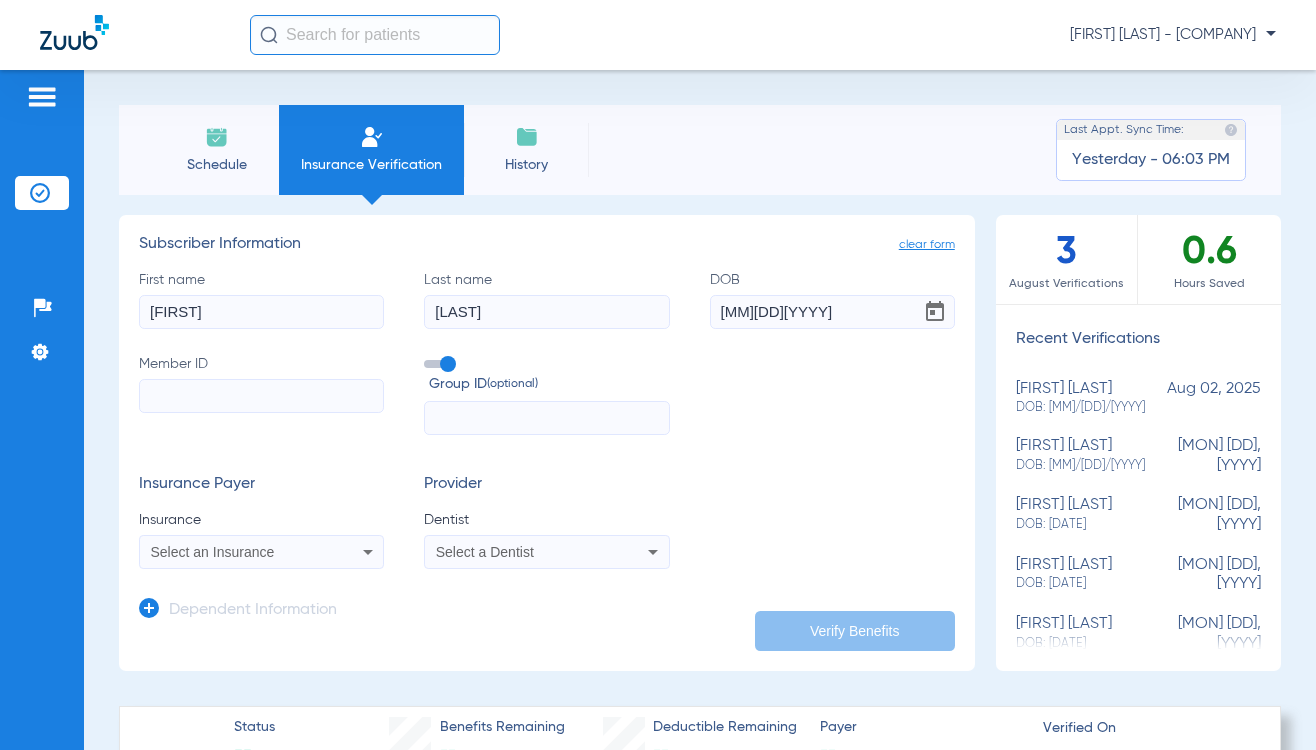click on "[MM][DD][YYYY]" 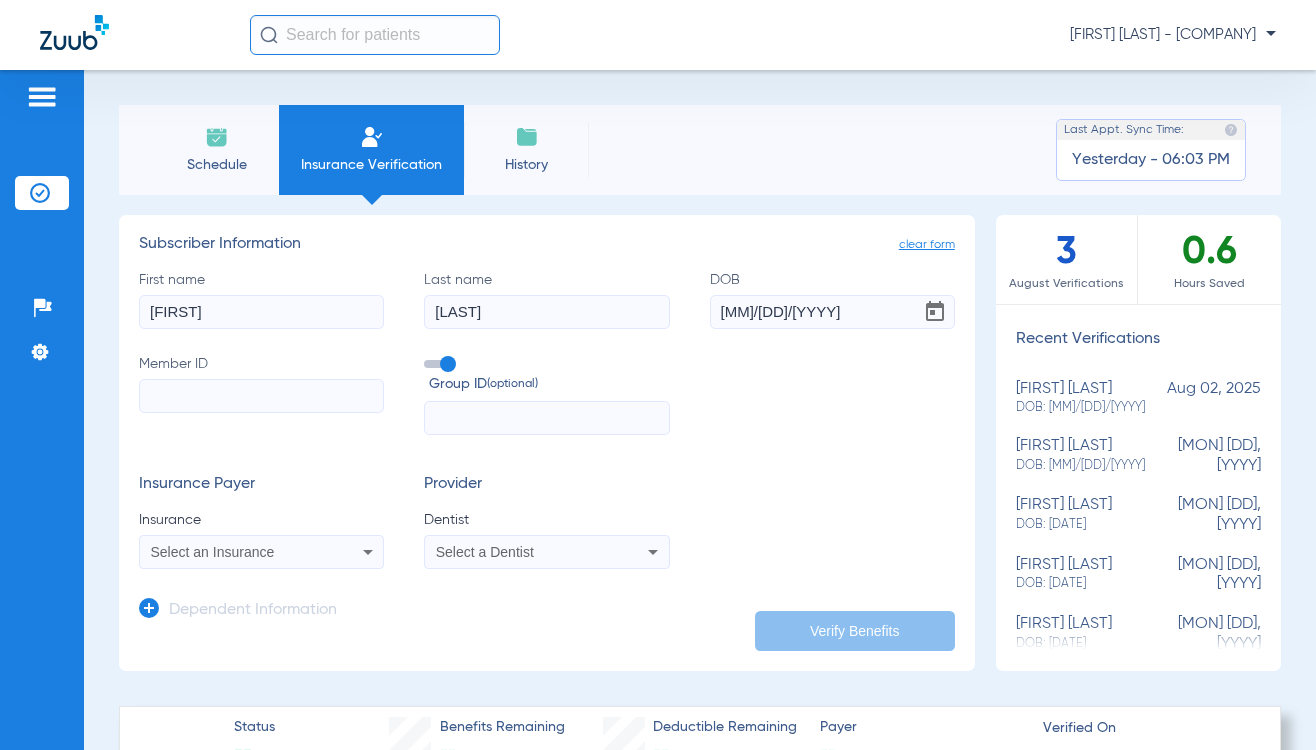 click on "First name  [FIRST]  Last name  [LAST]  DOB  [DATE]  Member ID   Group ID  (optional)  Insurance Payer   Insurance
Select an Insurance  Provider   Dentist
Select a Dentist" 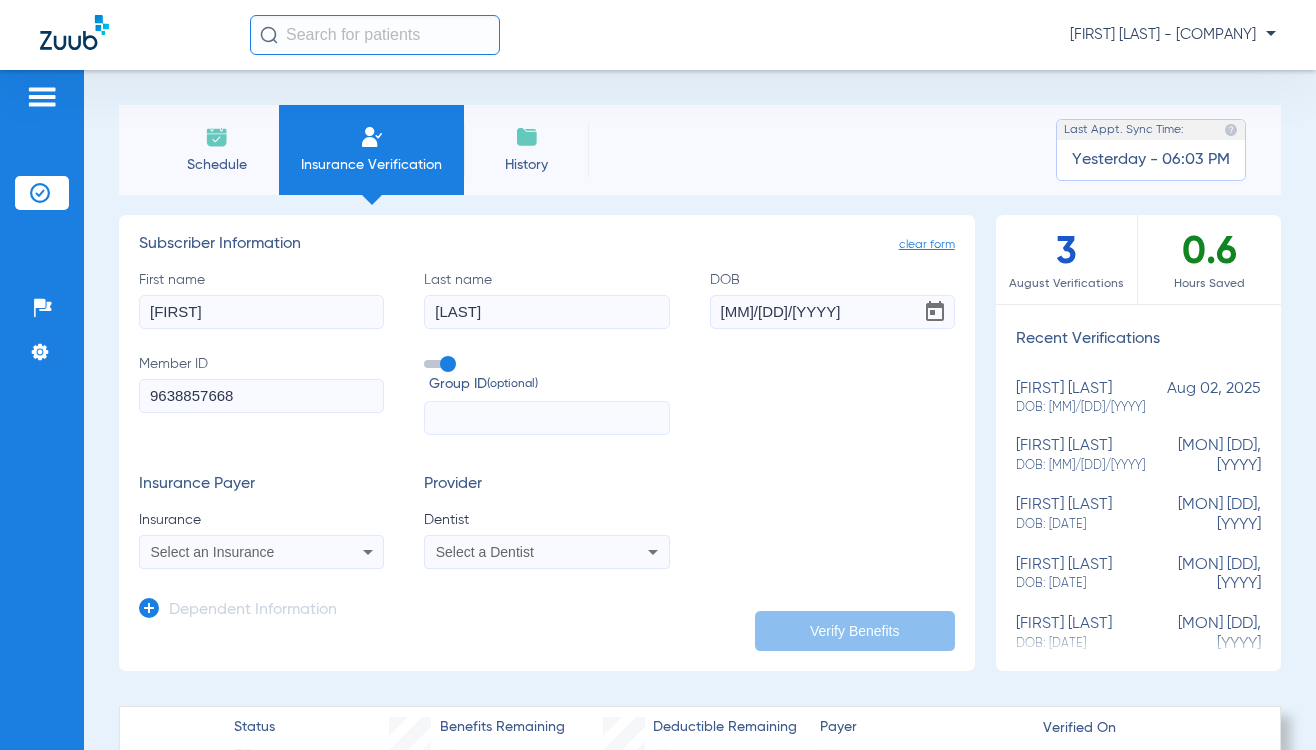 type on "9638857668" 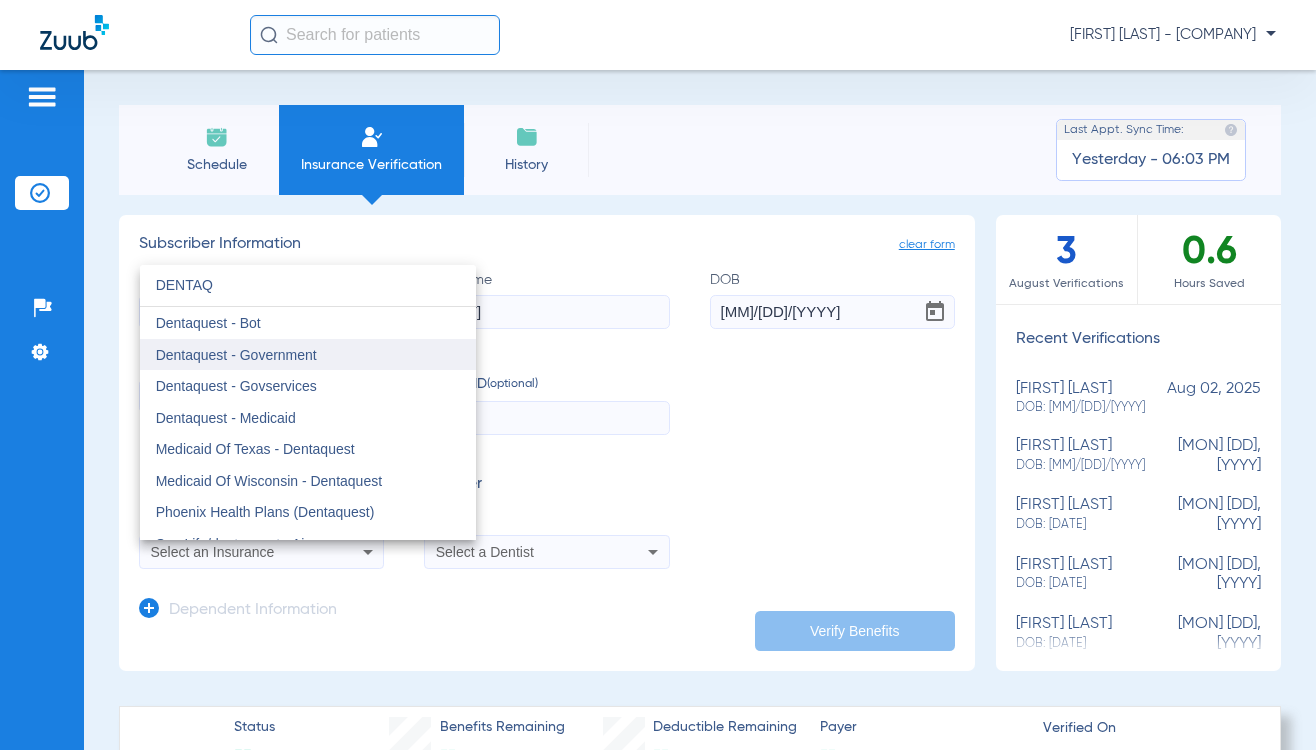 type on "DENTAQ" 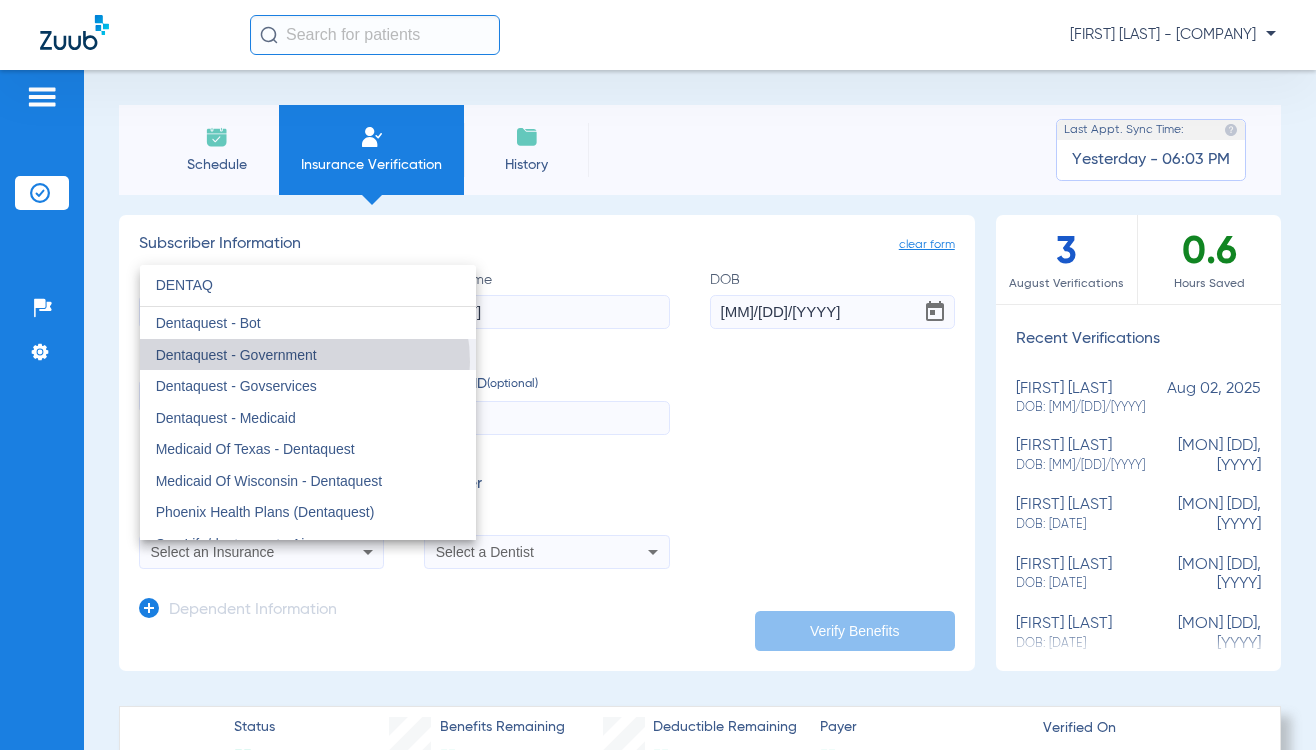 click on "Dentaquest - Government" at bounding box center [308, 355] 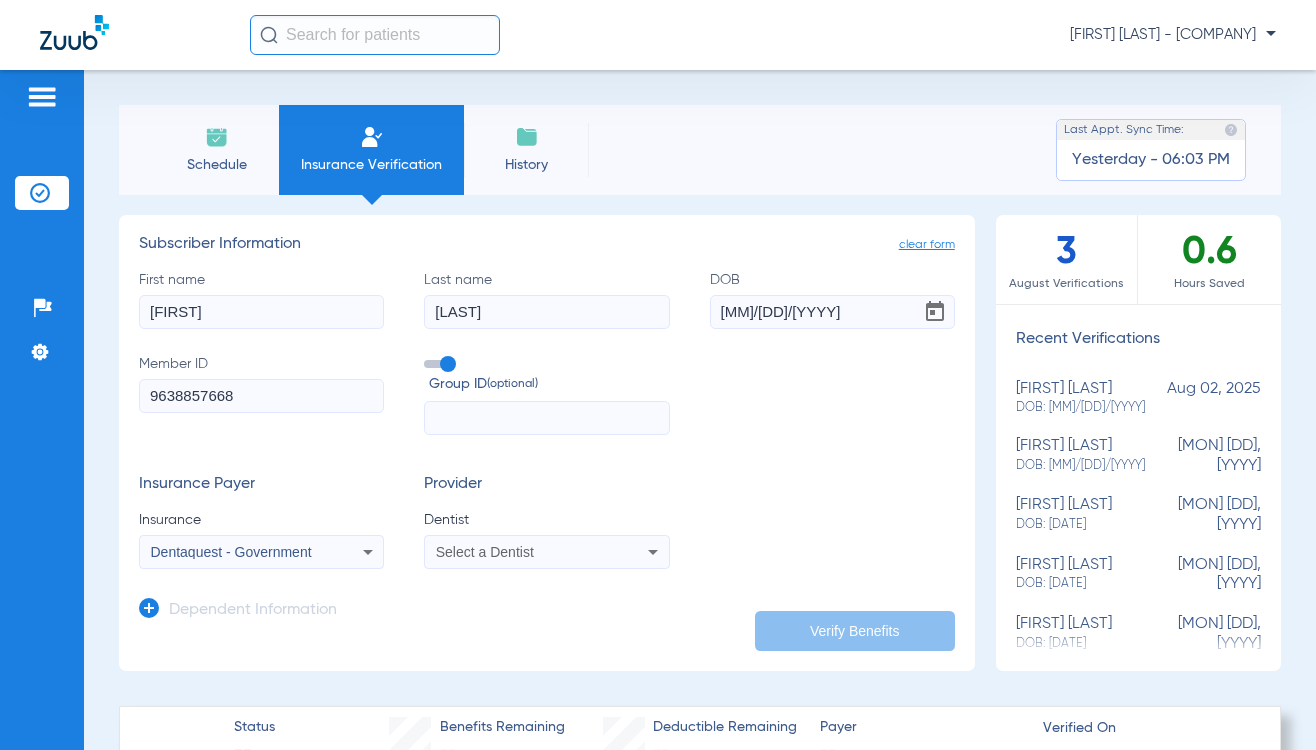 click on "Select a Dentist" at bounding box center (485, 552) 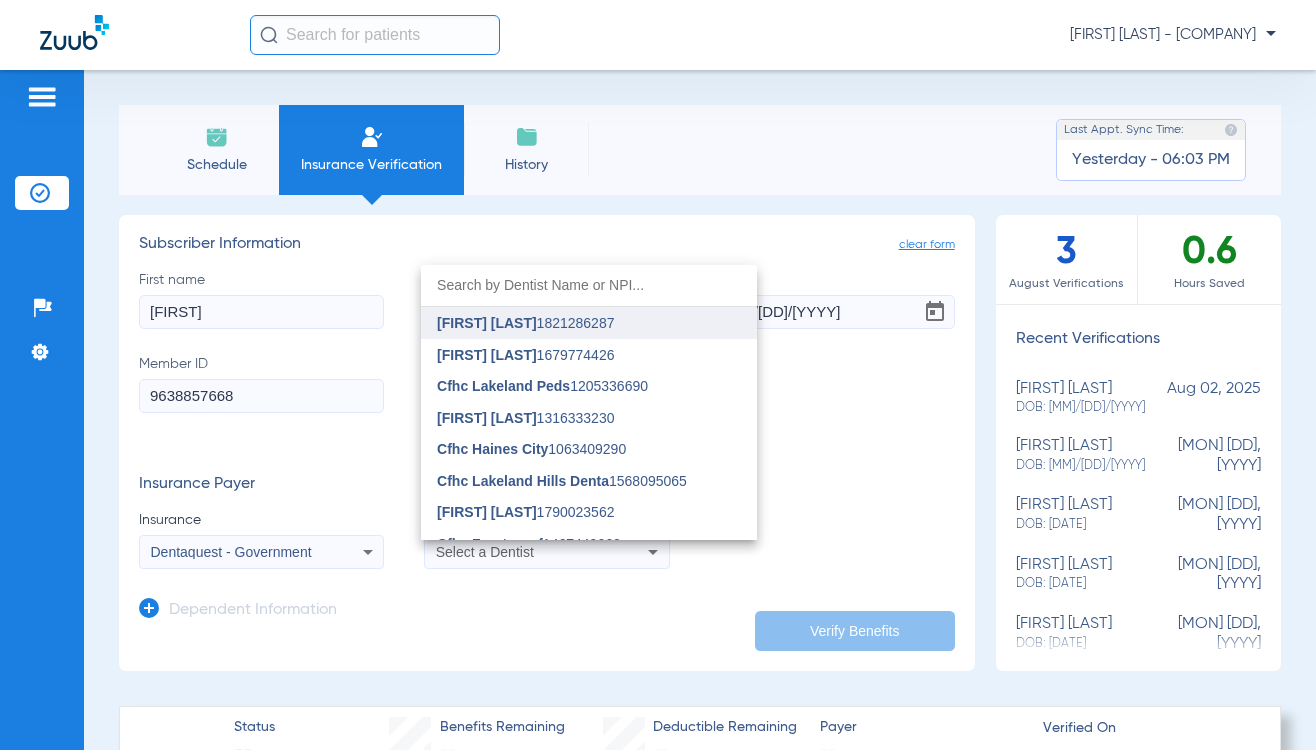 click on "[FIRST] [LAST]" at bounding box center (487, 323) 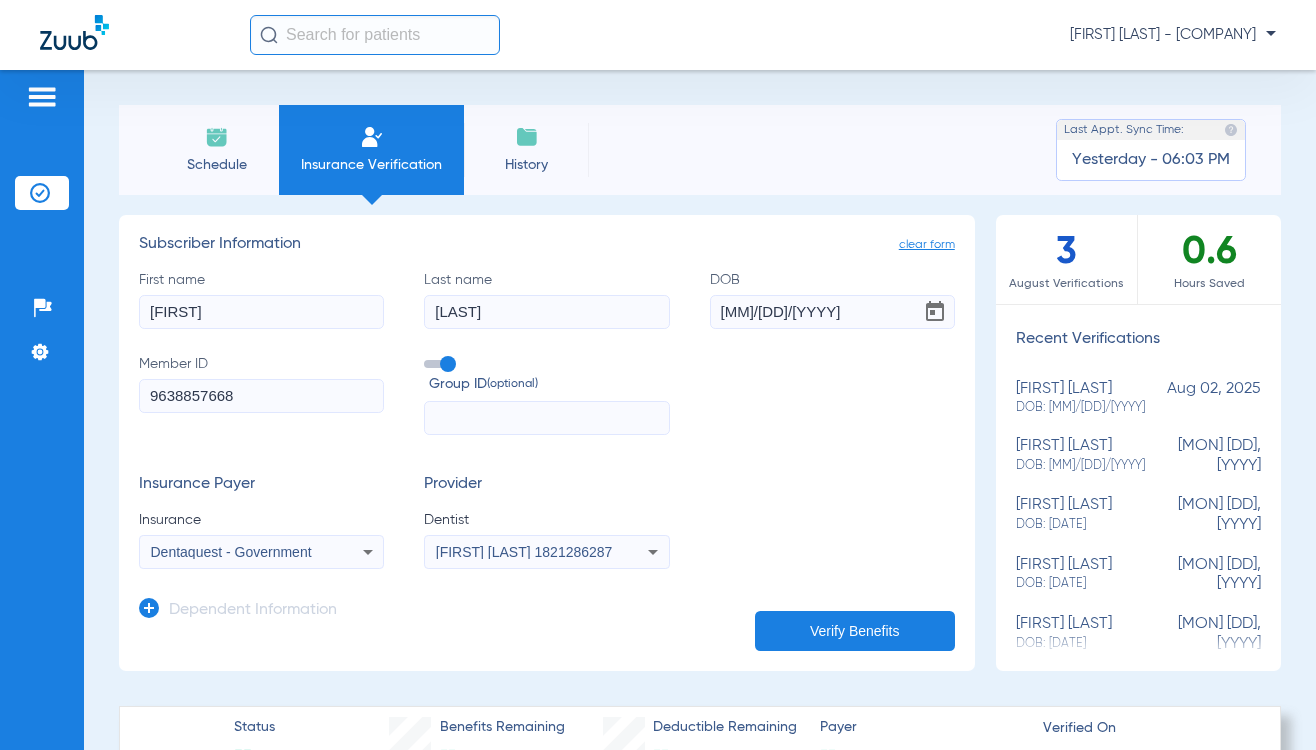 click on "Verify Benefits" 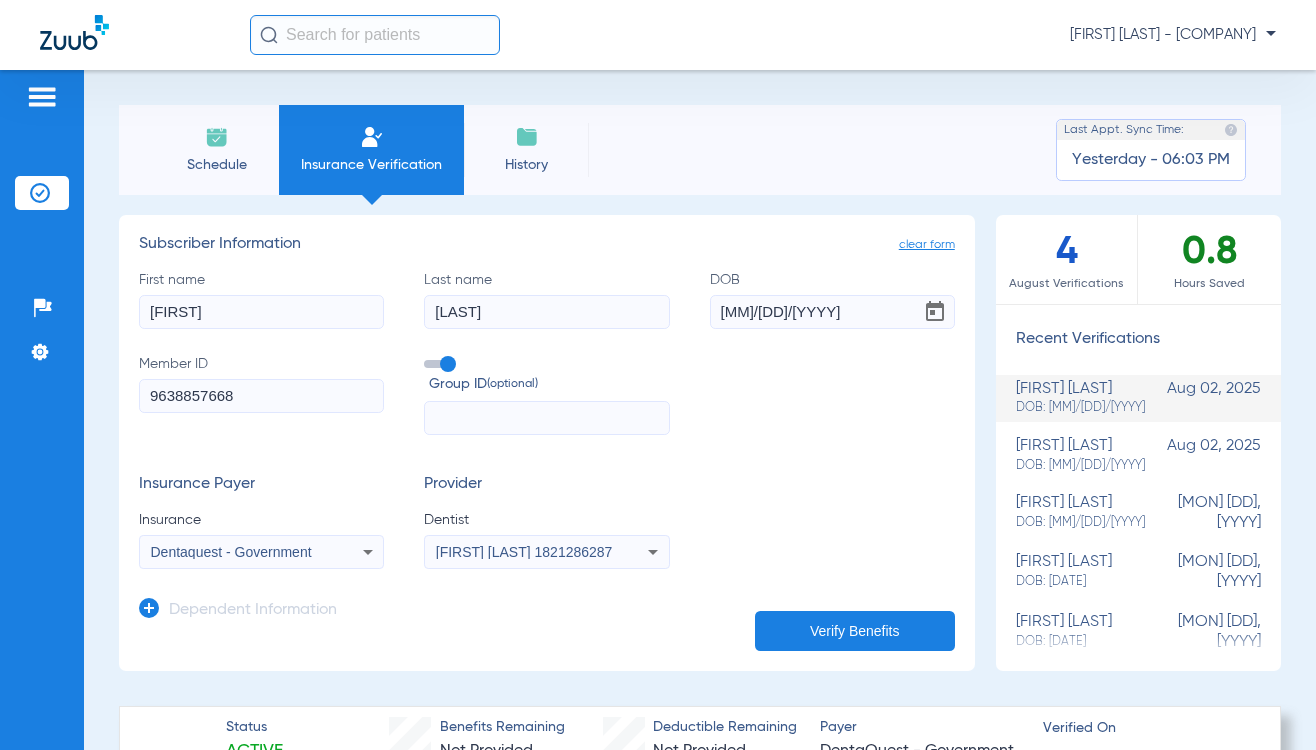 click on "[FIRST] [LAST] - [COMPANY]" 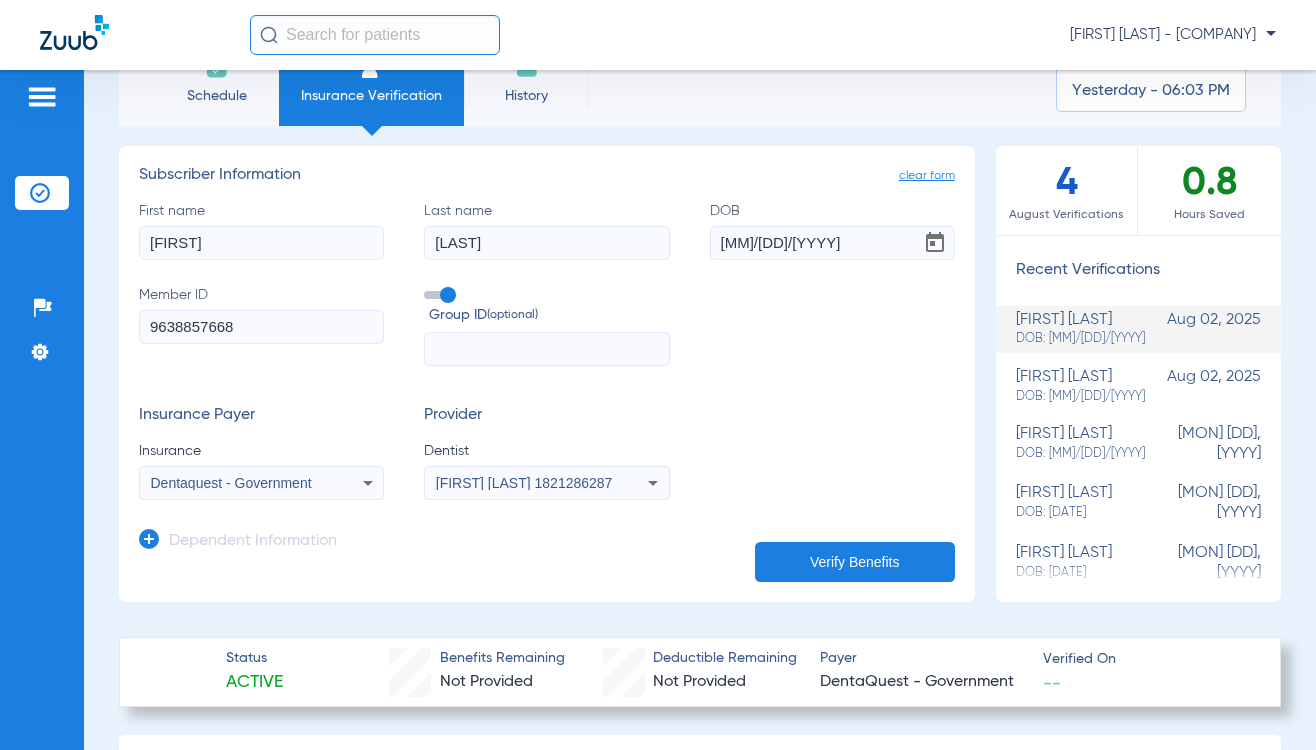 scroll, scrollTop: 0, scrollLeft: 0, axis: both 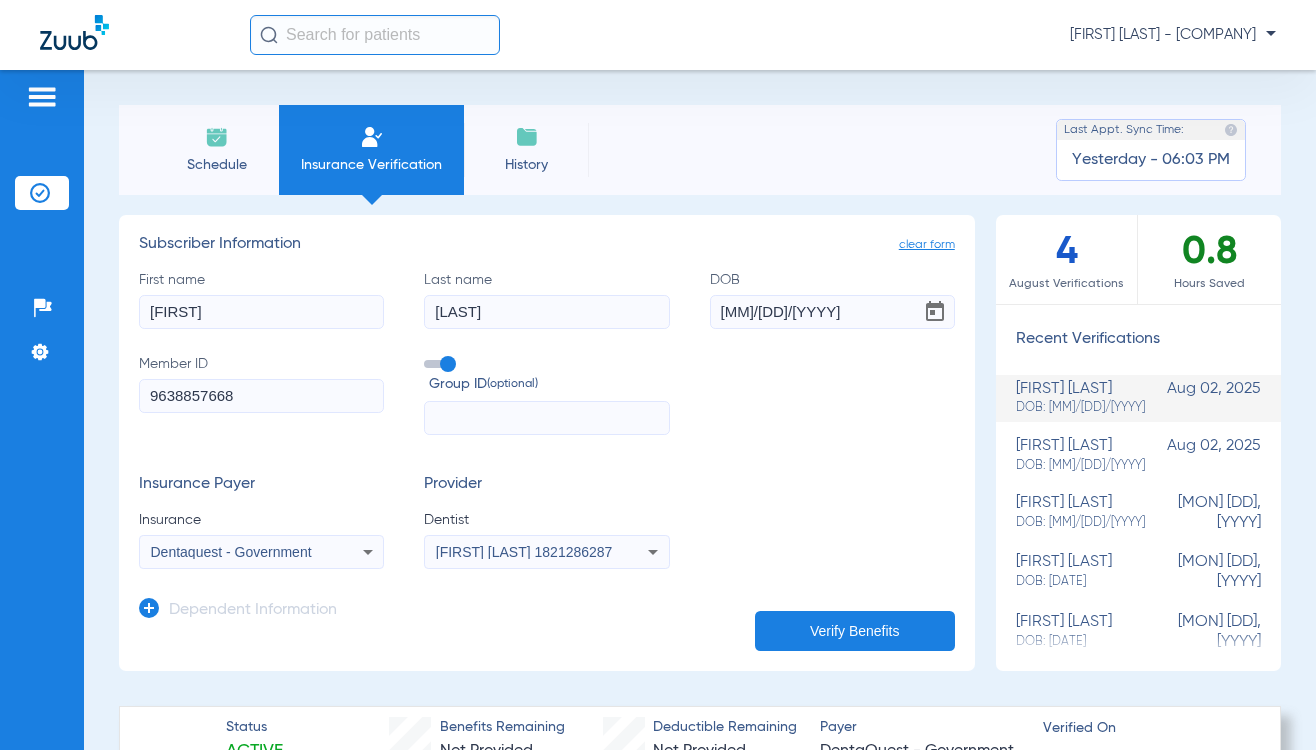 drag, startPoint x: 164, startPoint y: 141, endPoint x: 174, endPoint y: 147, distance: 11.661903 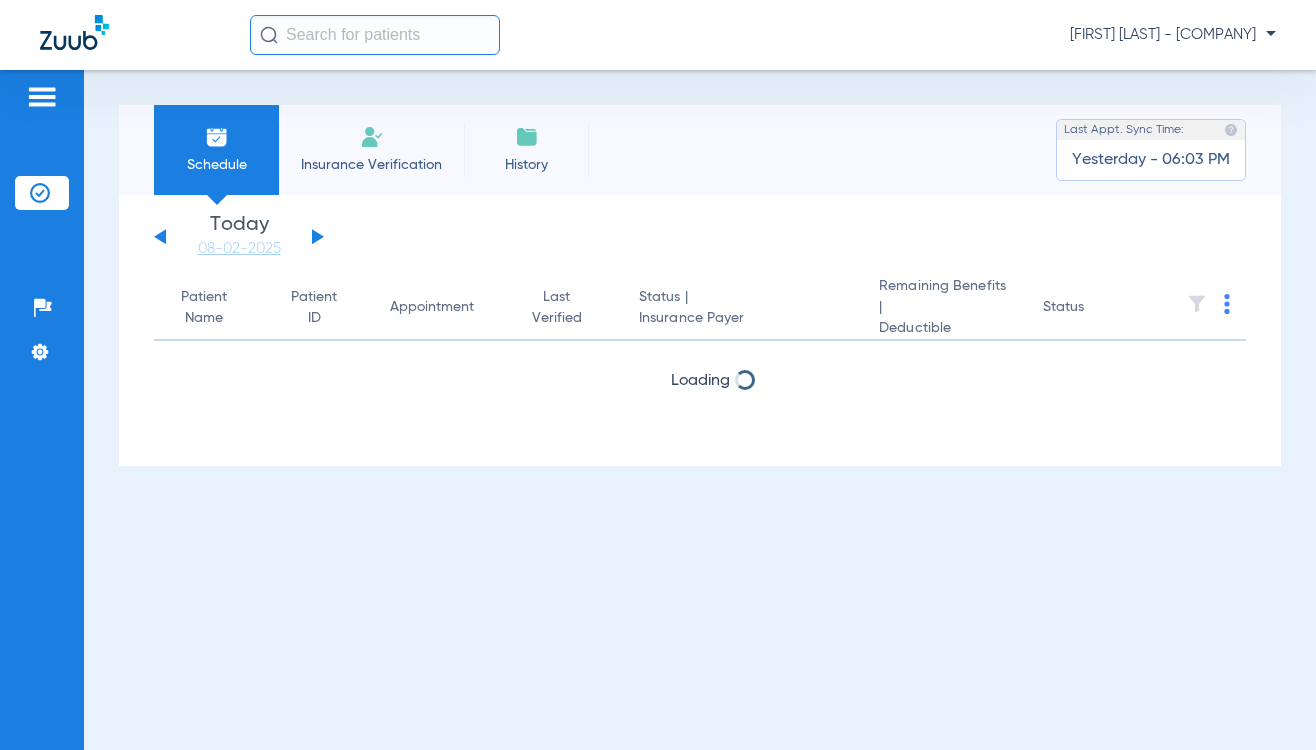 click on "Insurance Verification" 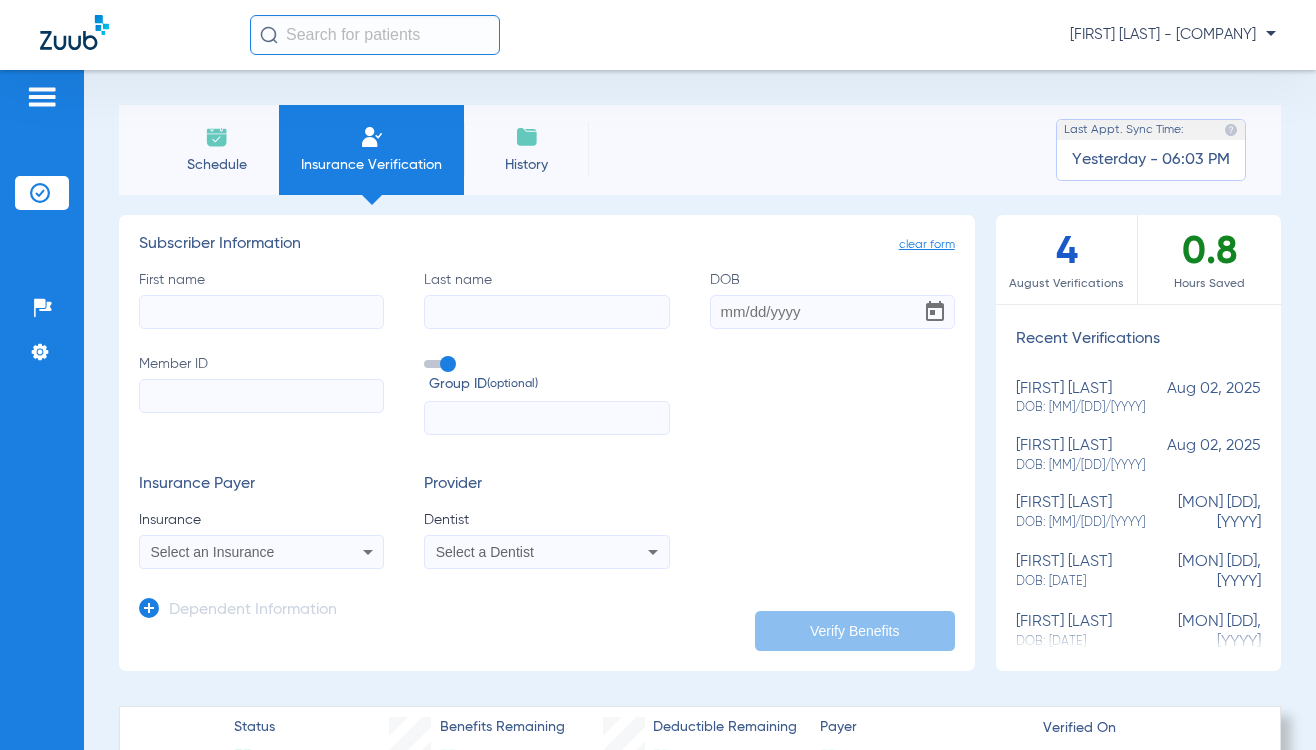 click on "Member ID" 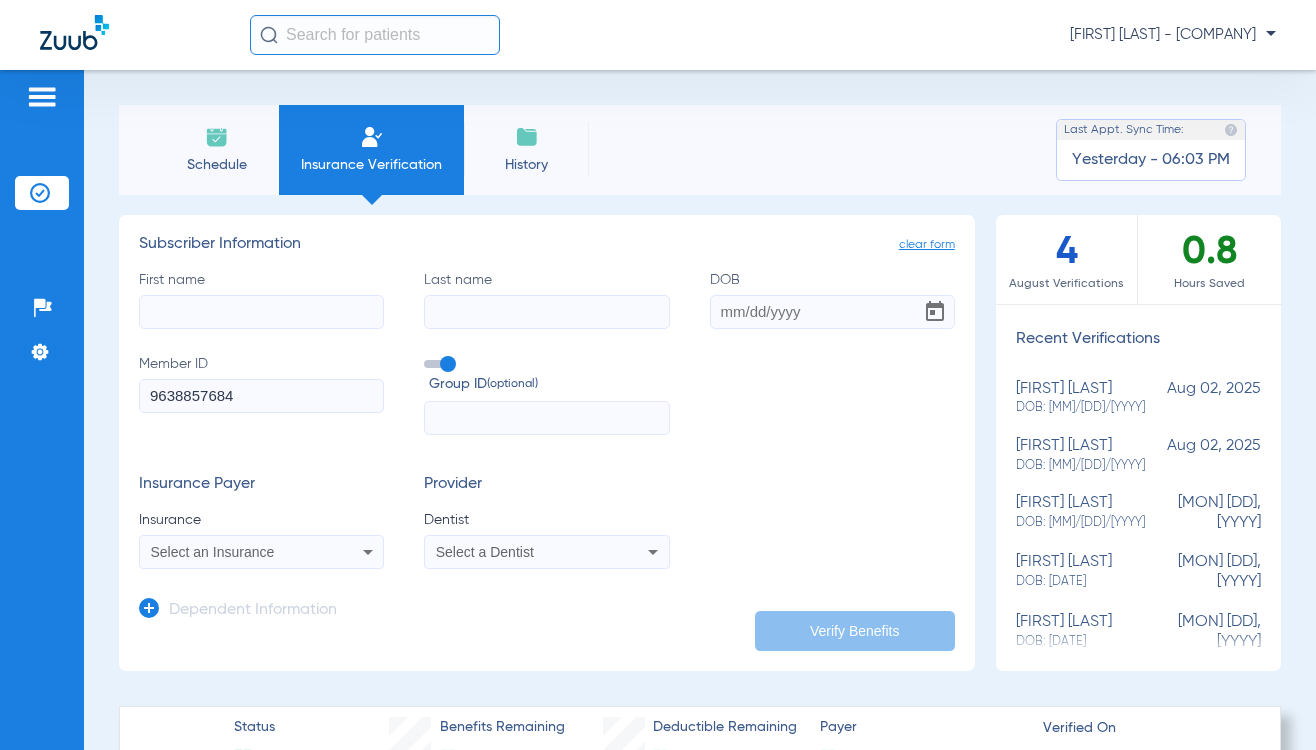 type on "9638857684" 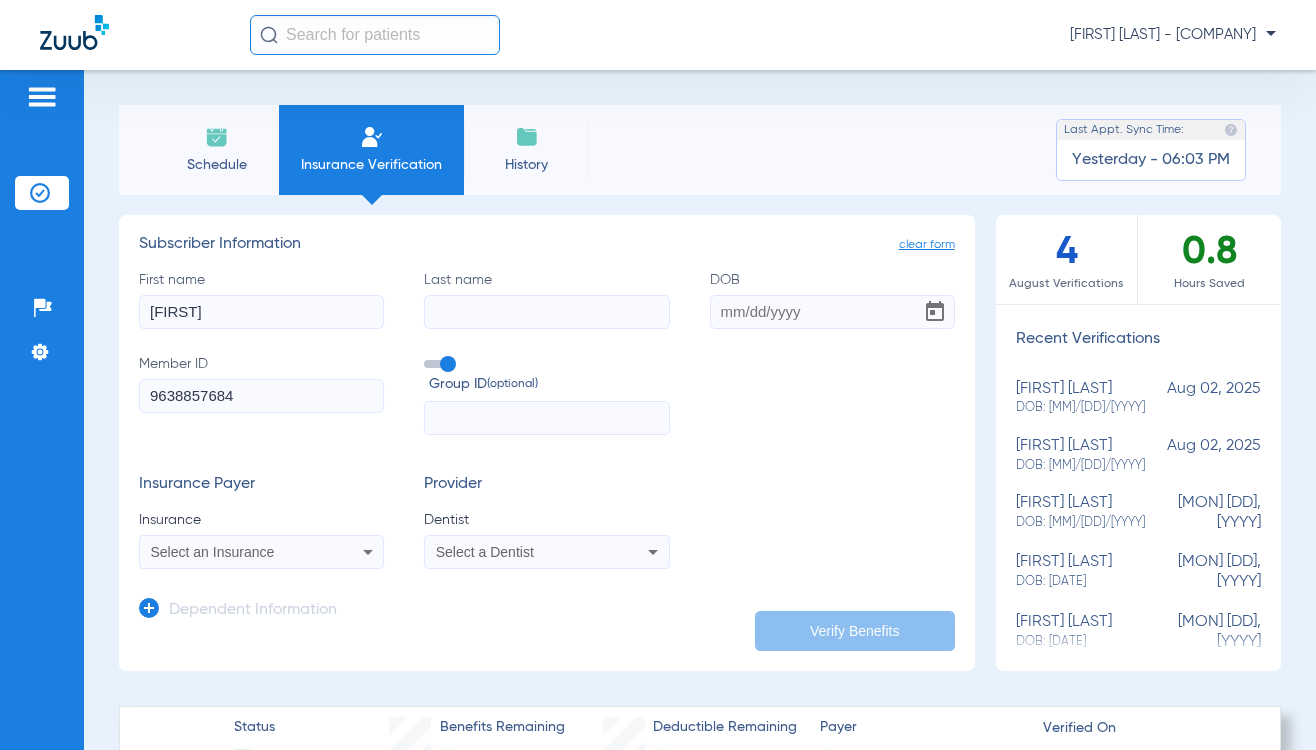 type on "[FIRST]" 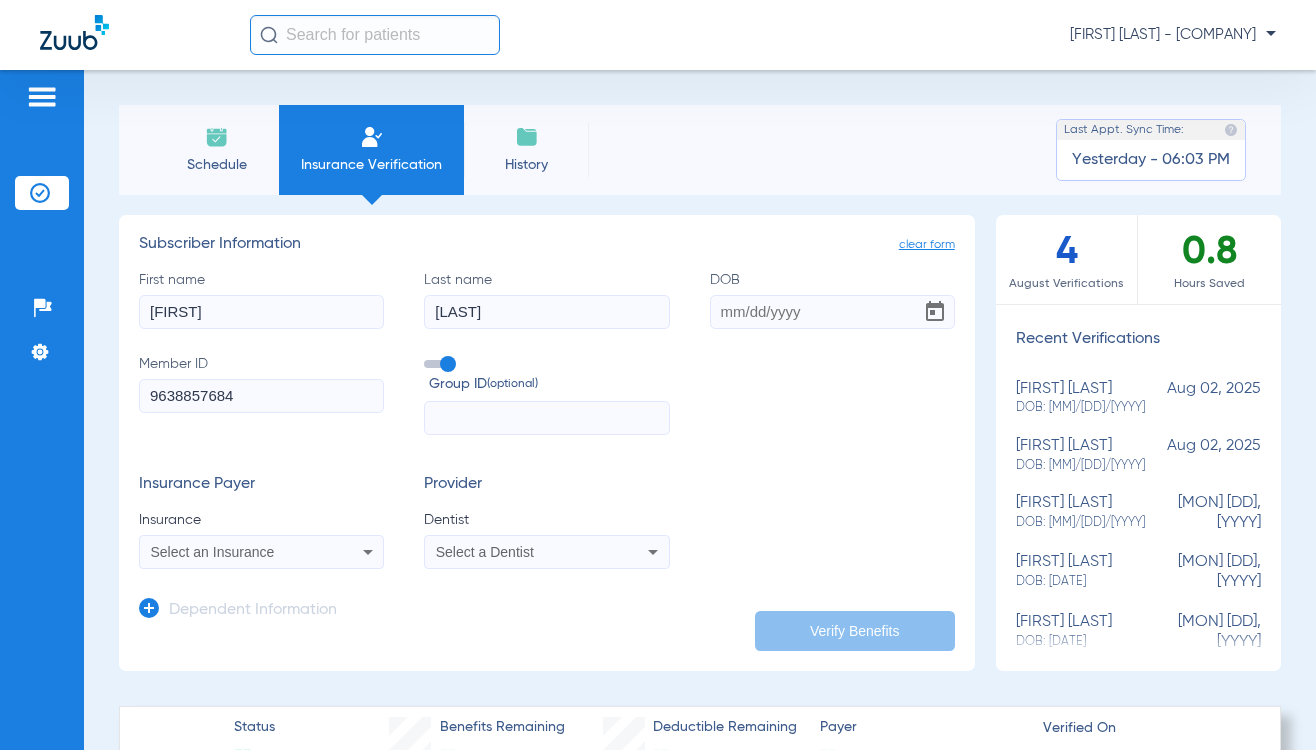type on "[LAST]" 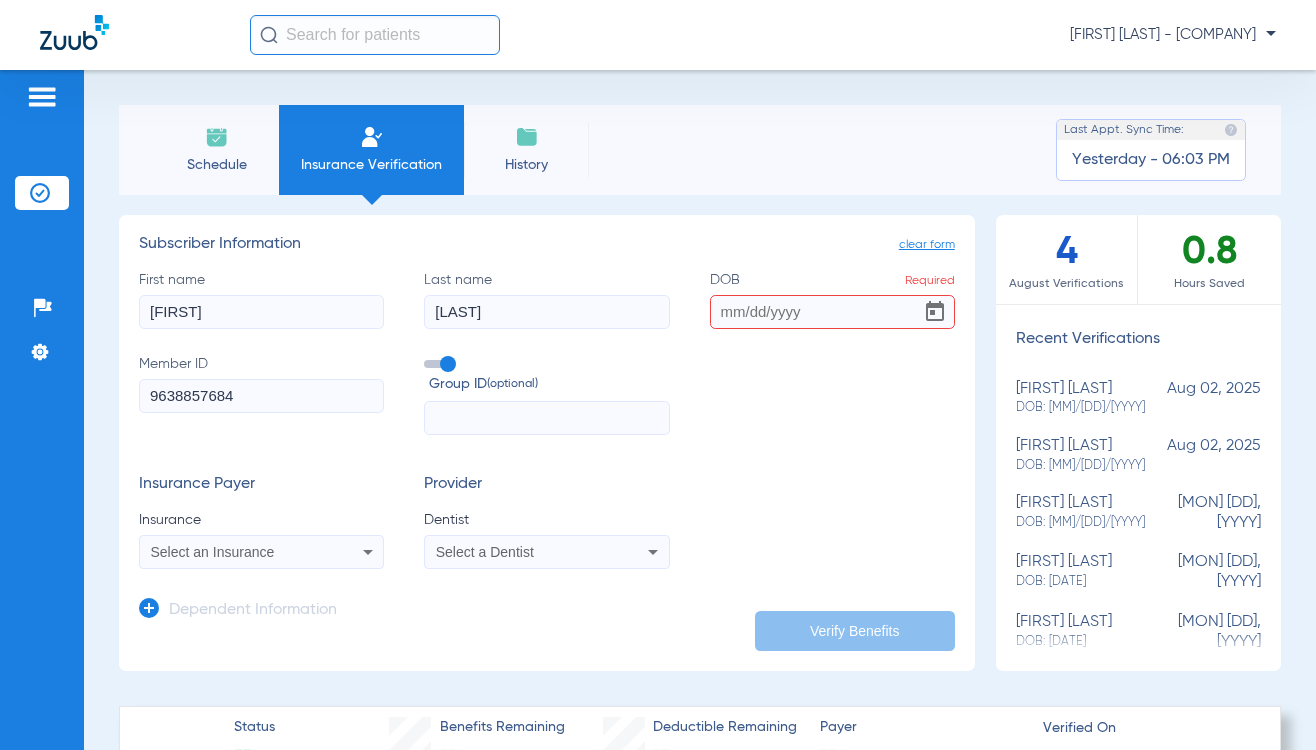 click on "Last name  [LAST]" 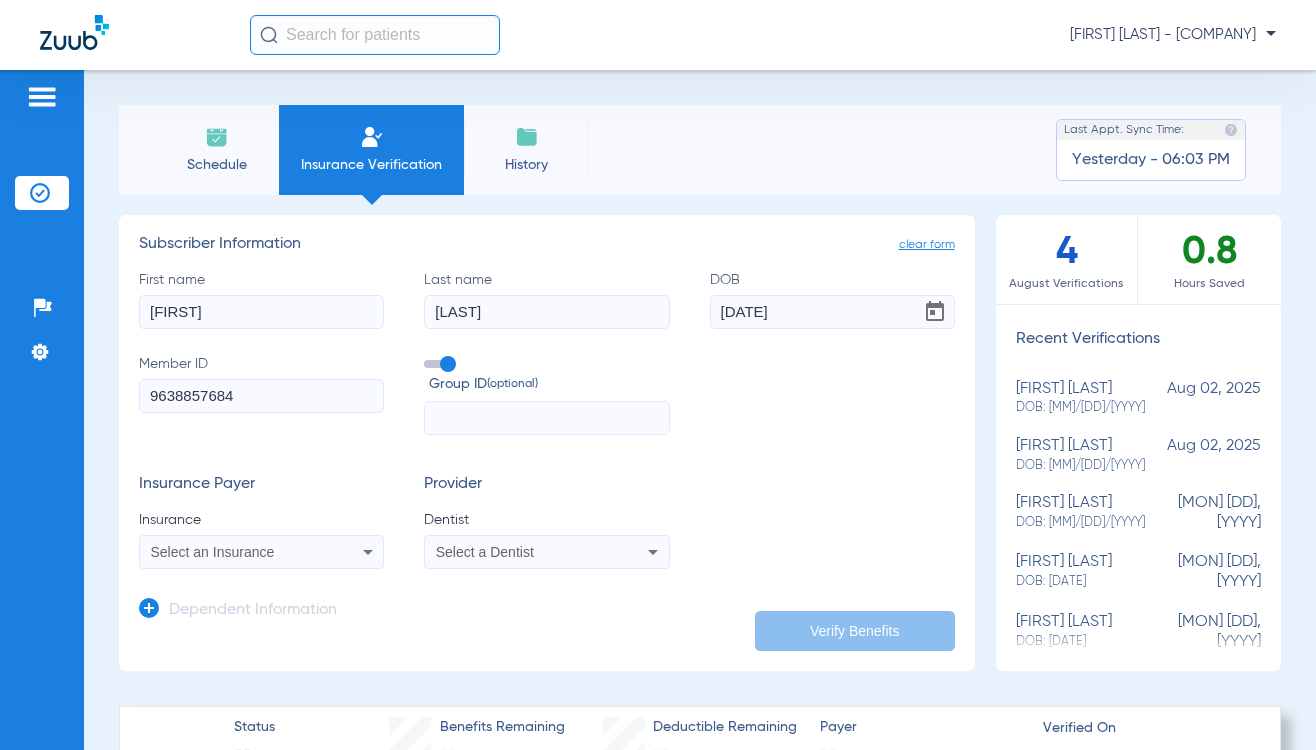 type on "[DATE]" 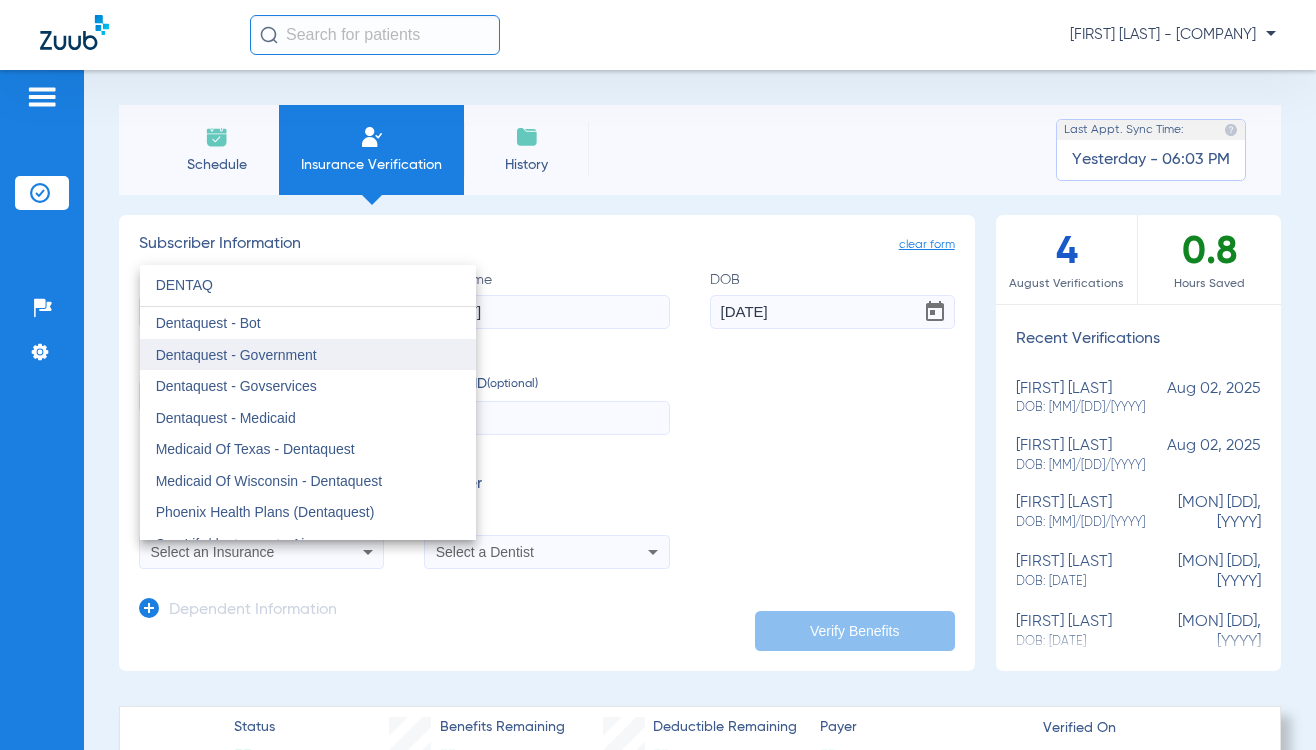 type on "DENTAQ" 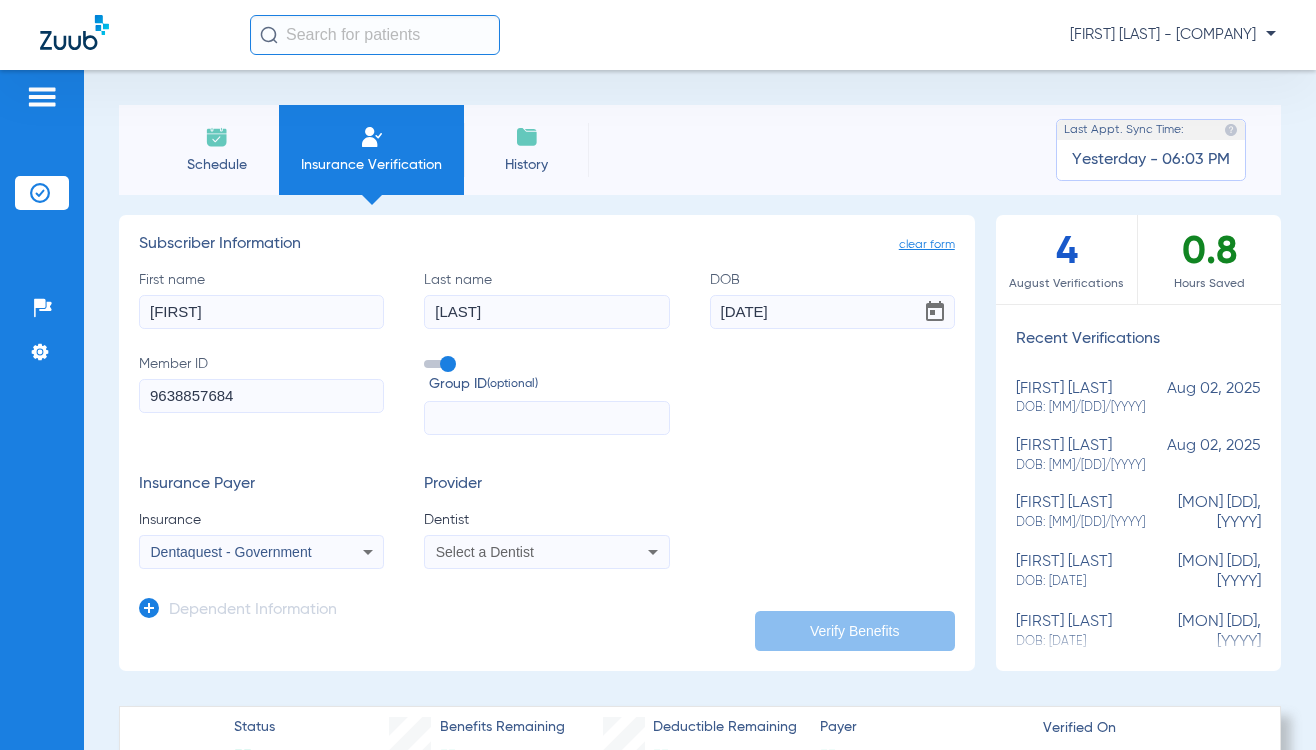 click on "Select a Dentist" at bounding box center [485, 552] 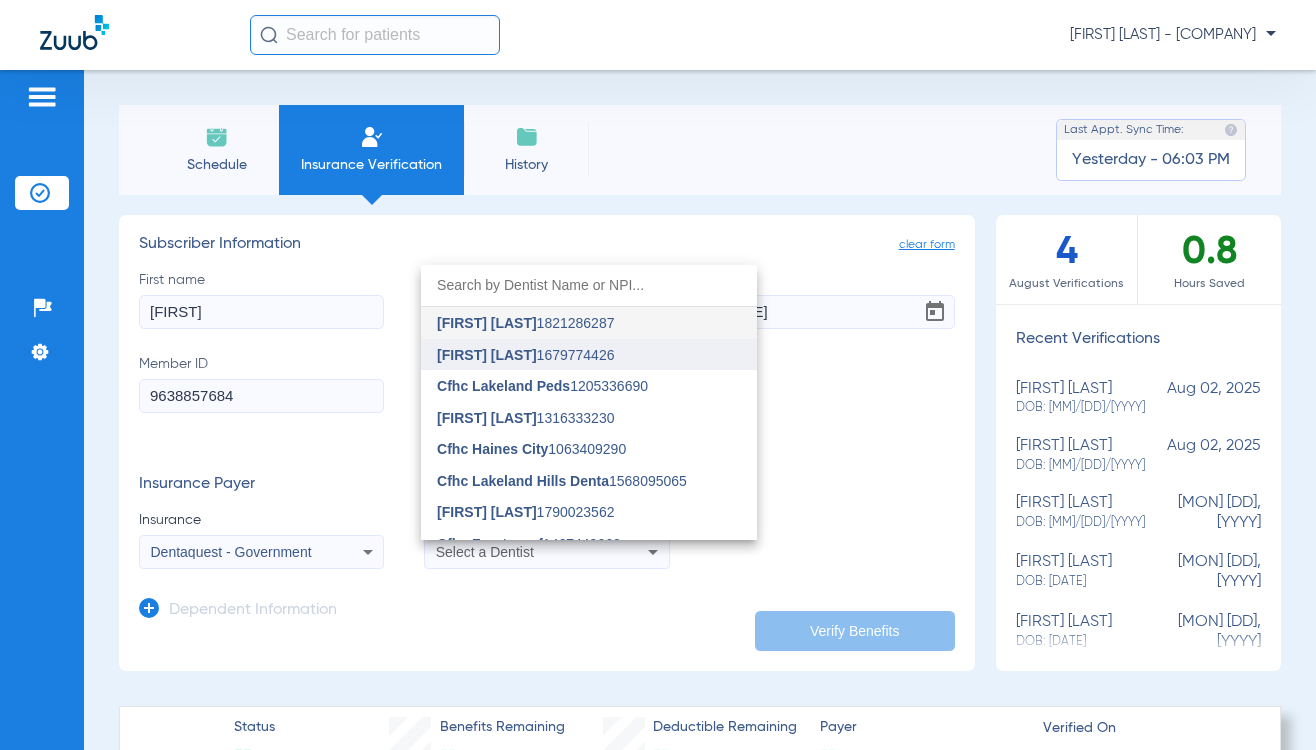 click on "[FIRST] [LAST]  1679774426" at bounding box center [525, 355] 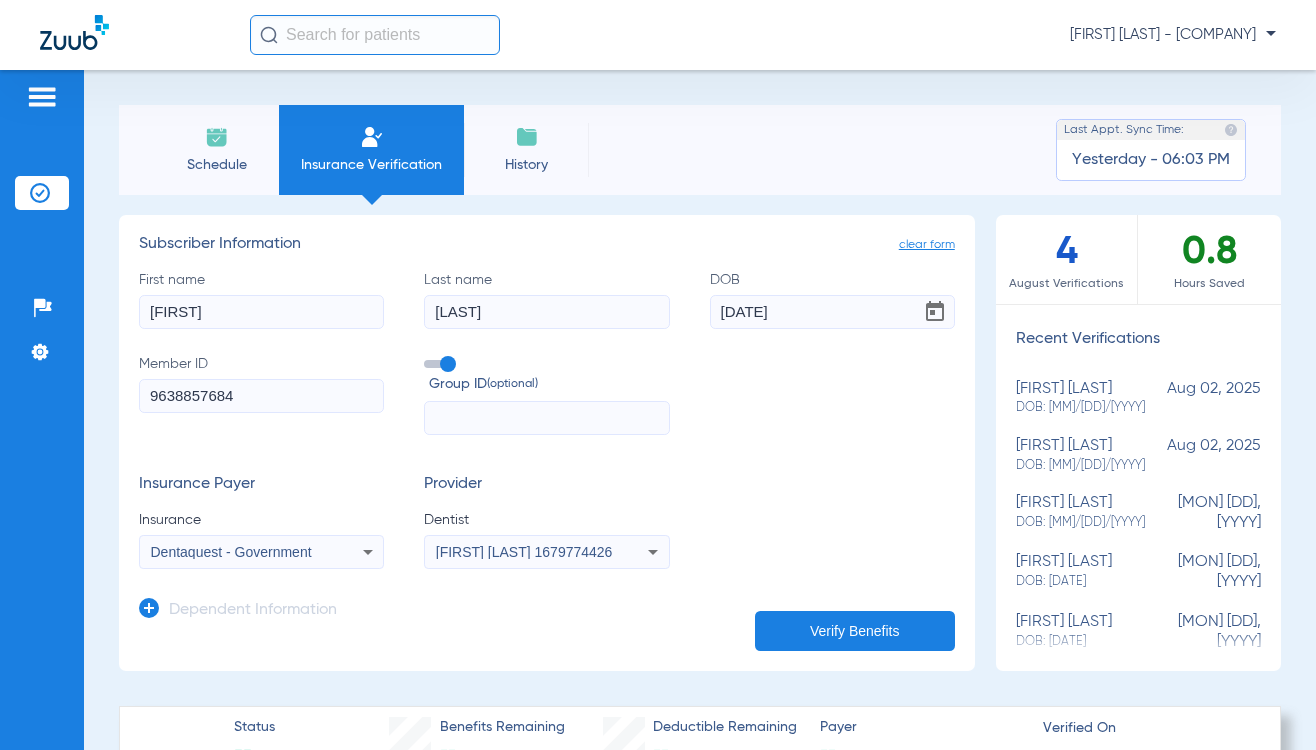click on "[FIRST] [LAST]  1679774426" at bounding box center (524, 552) 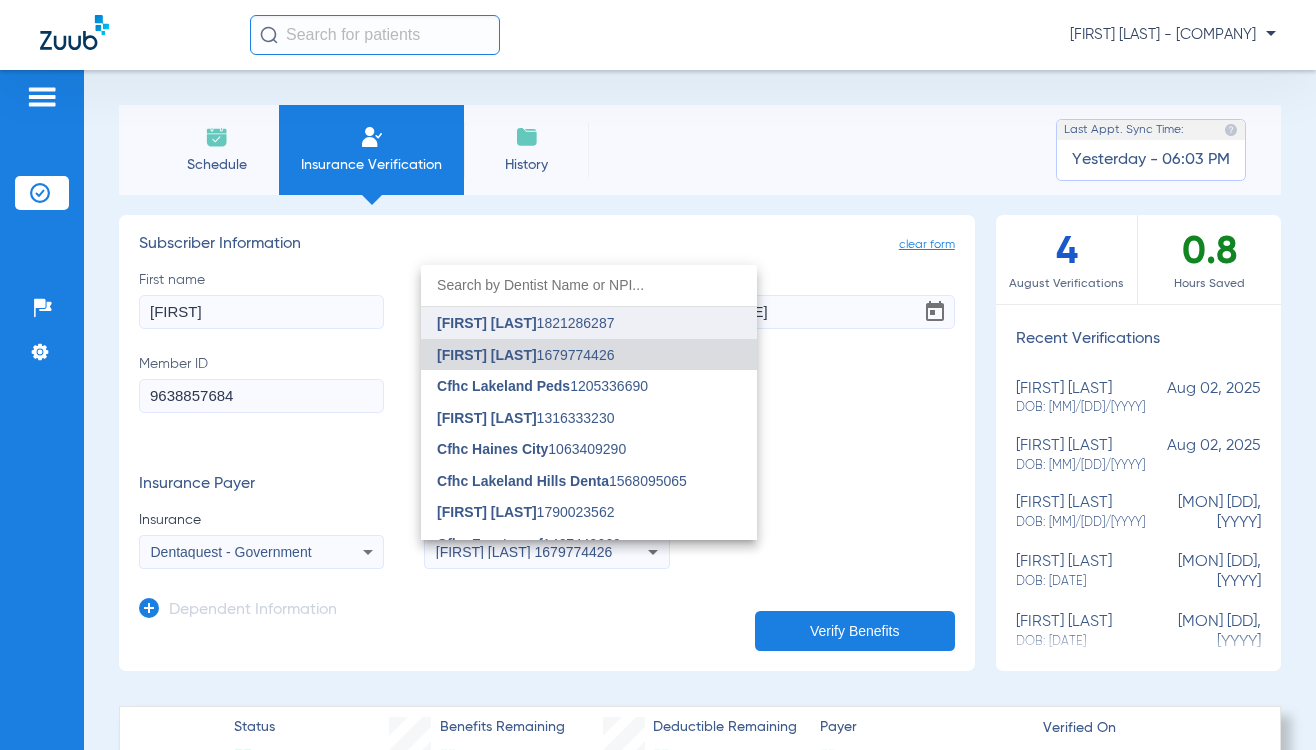 click on "[FIRST] [LAST]   1821286287" at bounding box center (525, 323) 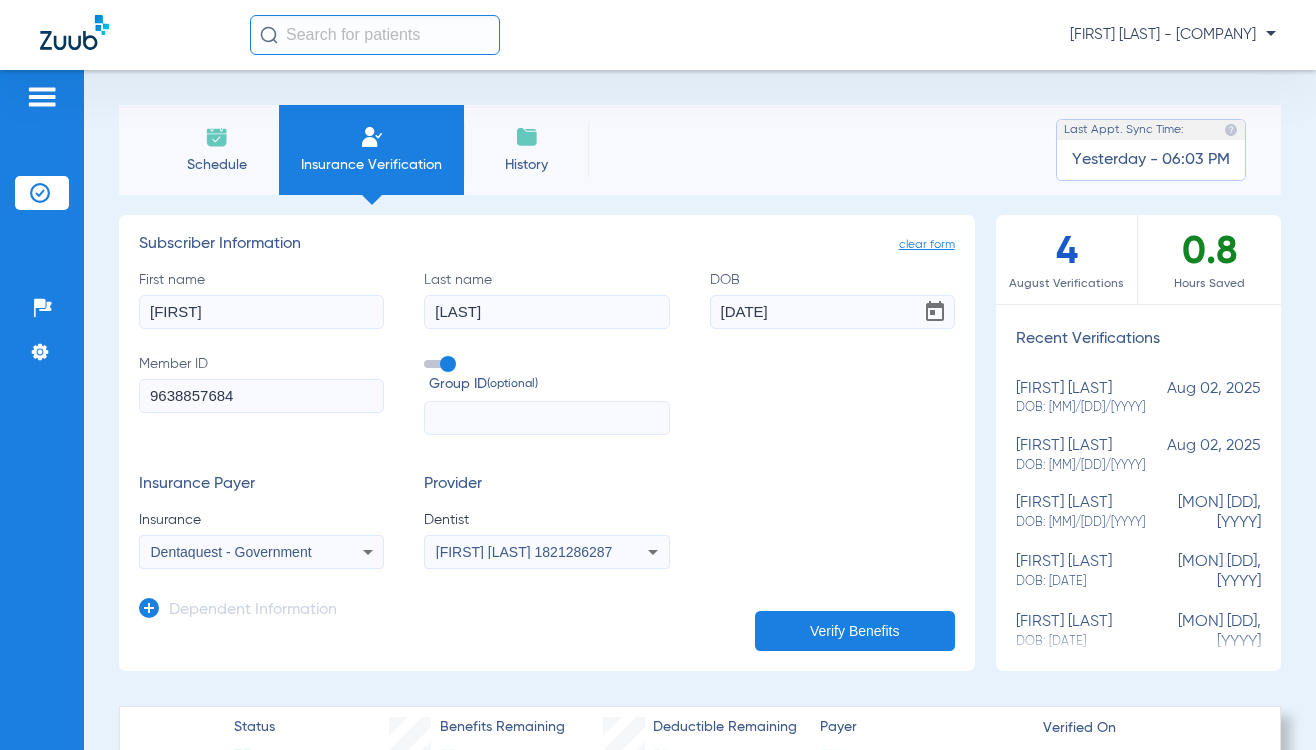click on "Verify Benefits" 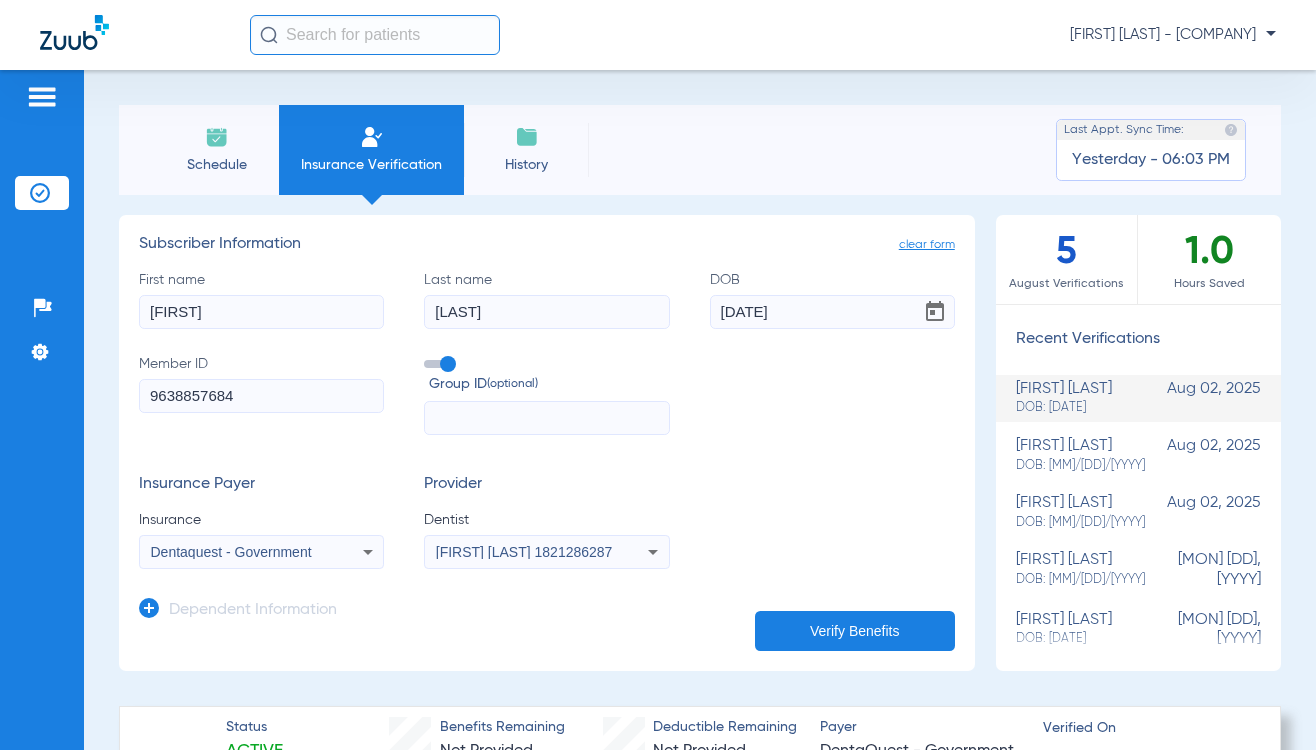 click on "Last Appt. Sync Time:   Yesterday - 06:03 PM" 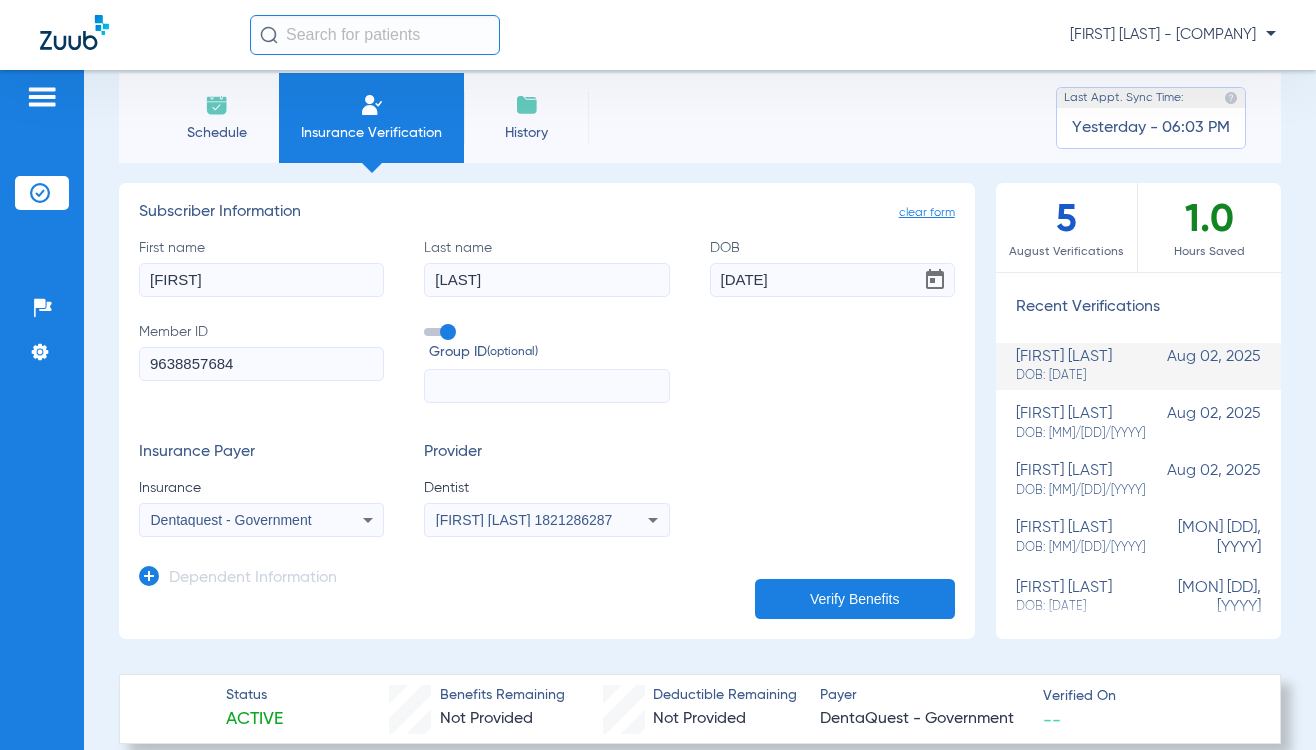 scroll, scrollTop: 0, scrollLeft: 0, axis: both 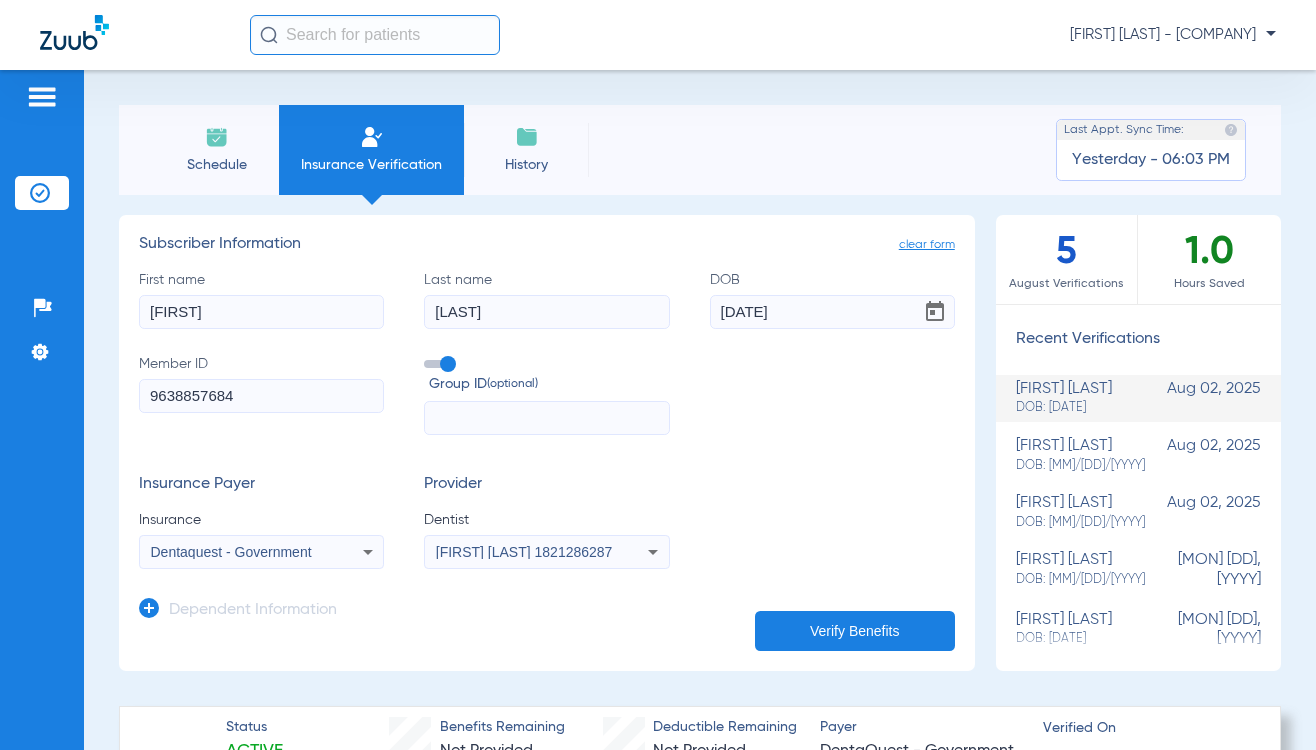 click on "Schedule" 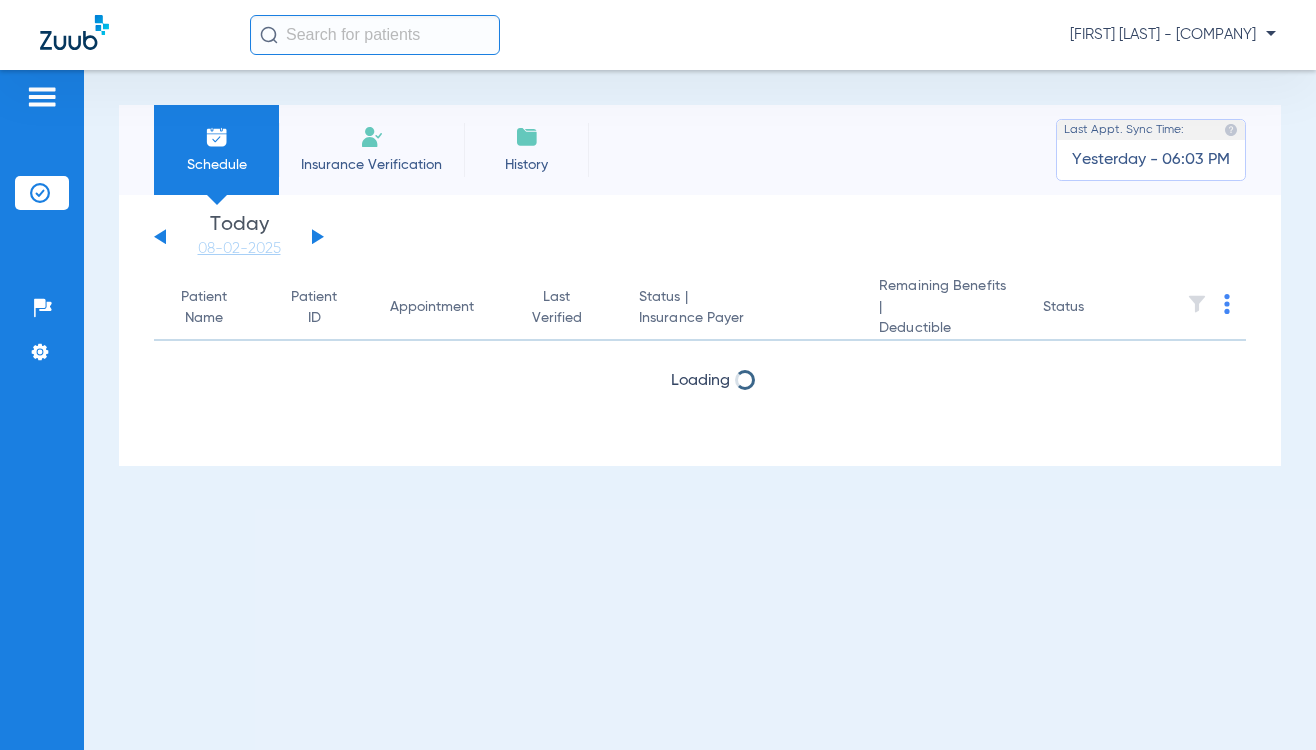 click on "Insurance Verification" 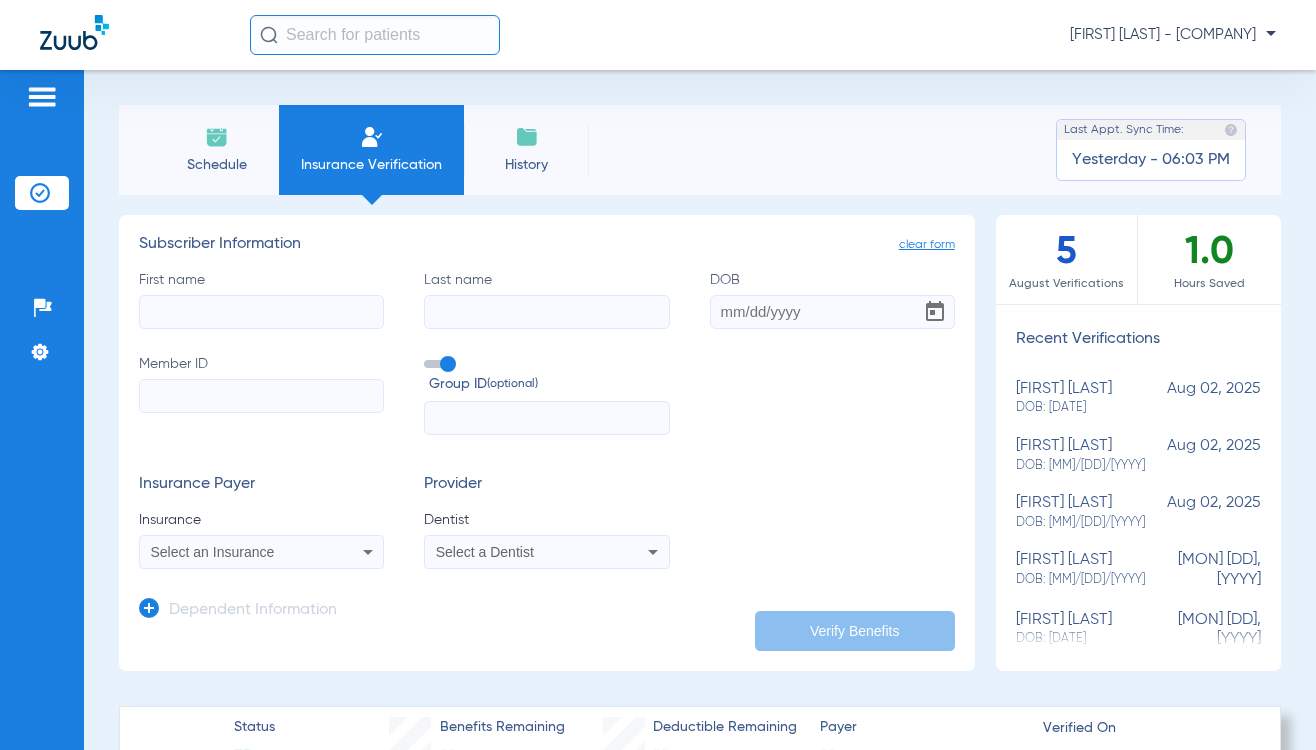 click on "First name   Last name   DOB   Member ID   Group ID  (optional)" 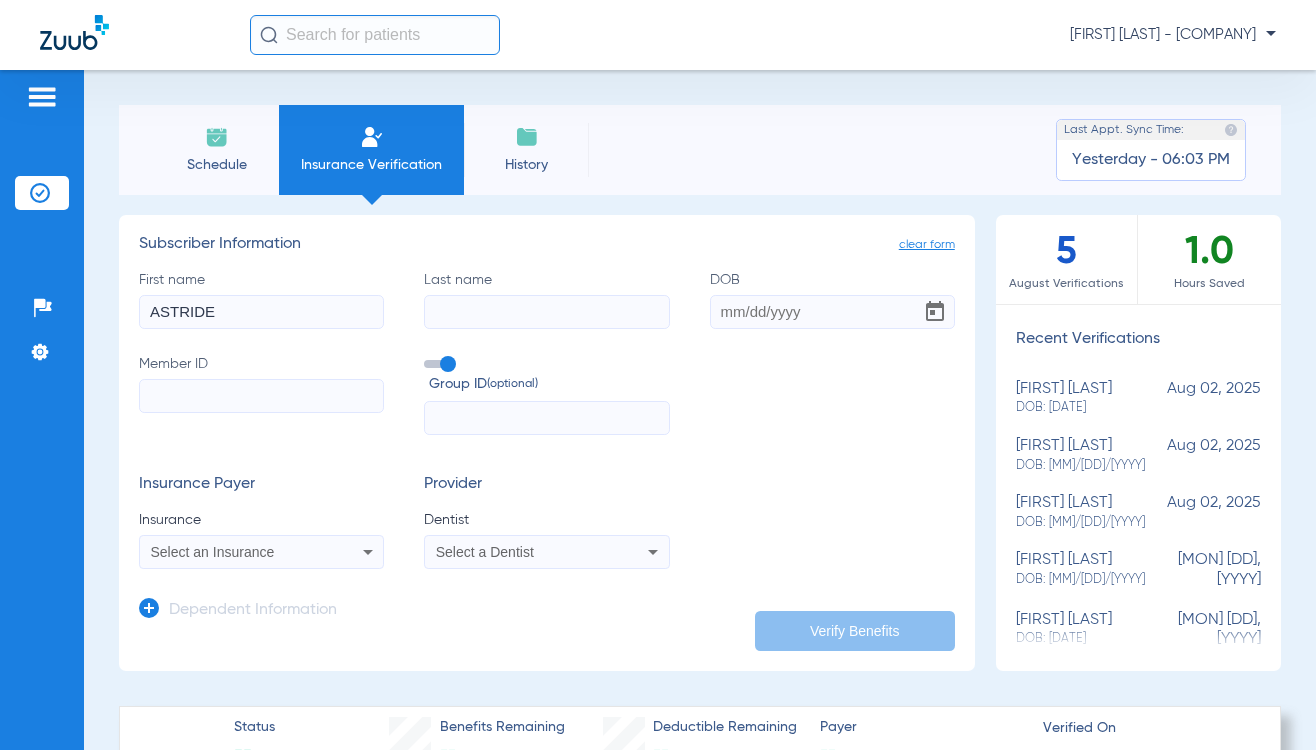 type on "ASTRIDE" 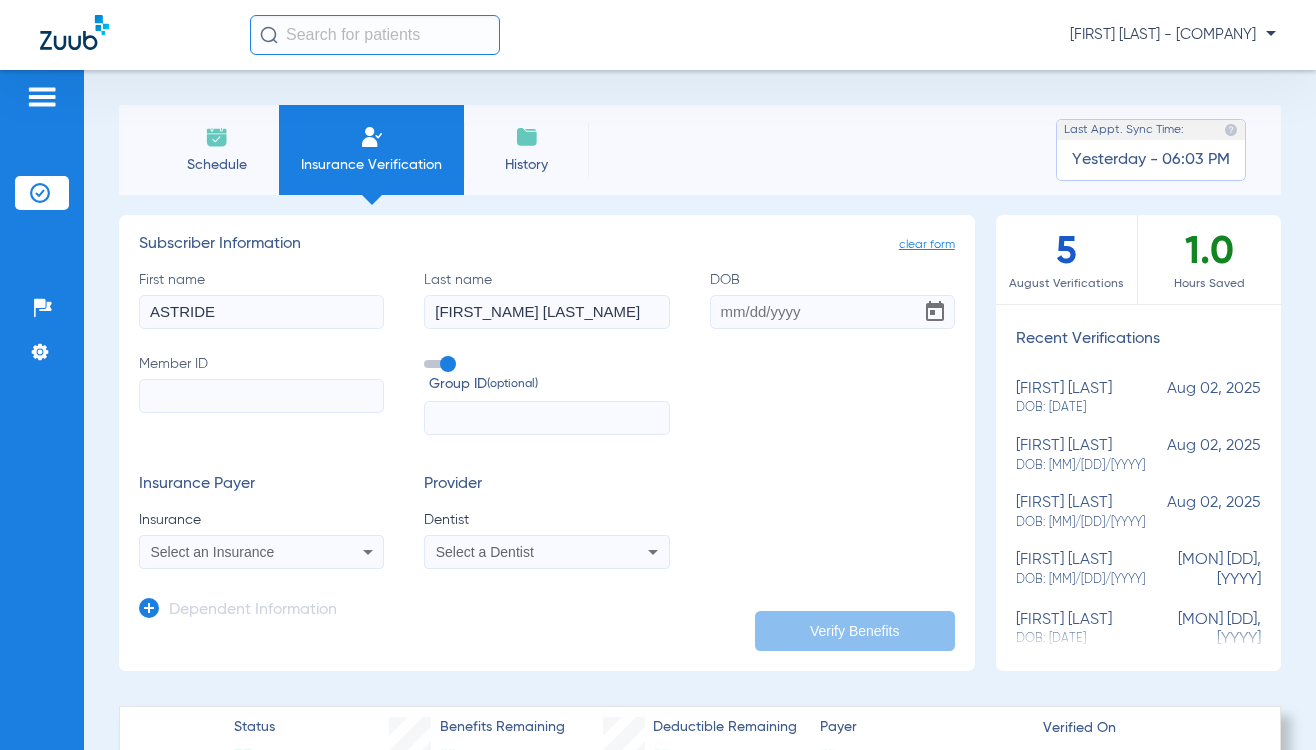 click on "[FIRST_NAME] [LAST_NAME]" 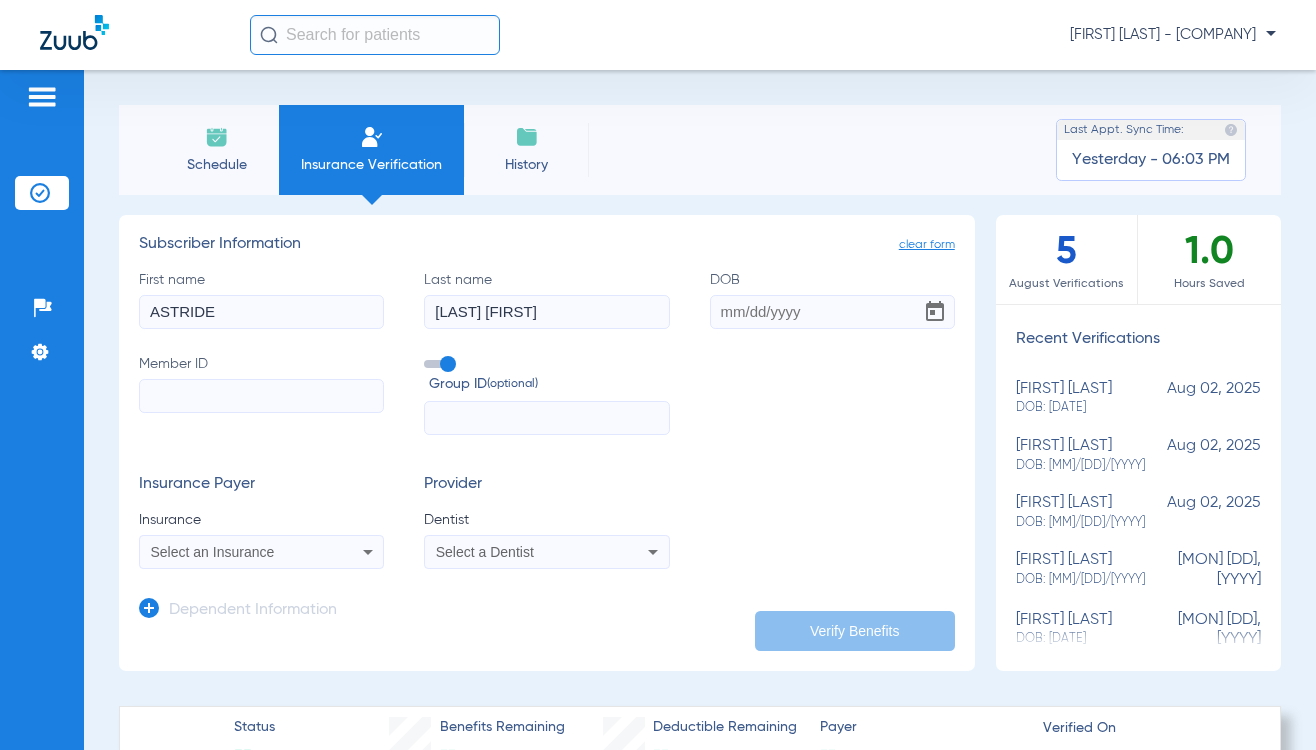 type on "[LAST] [FIRST]" 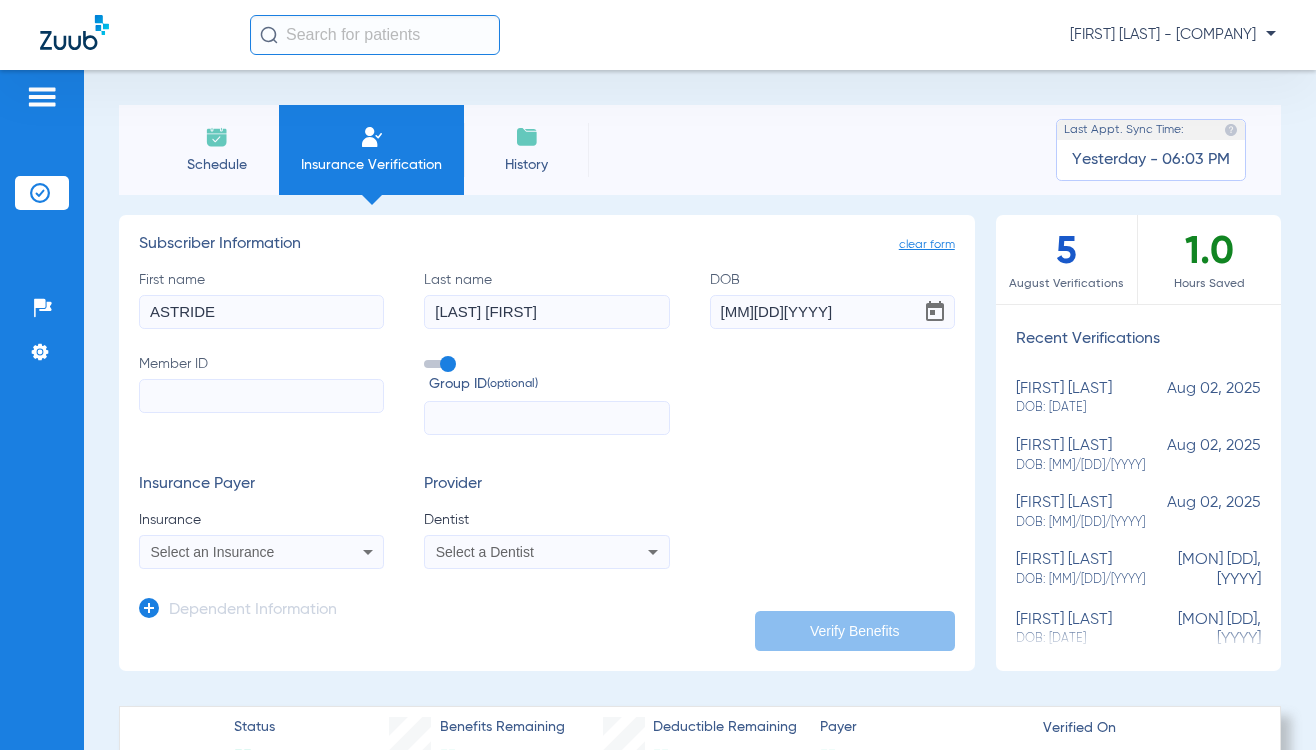 type on "[DATE]" 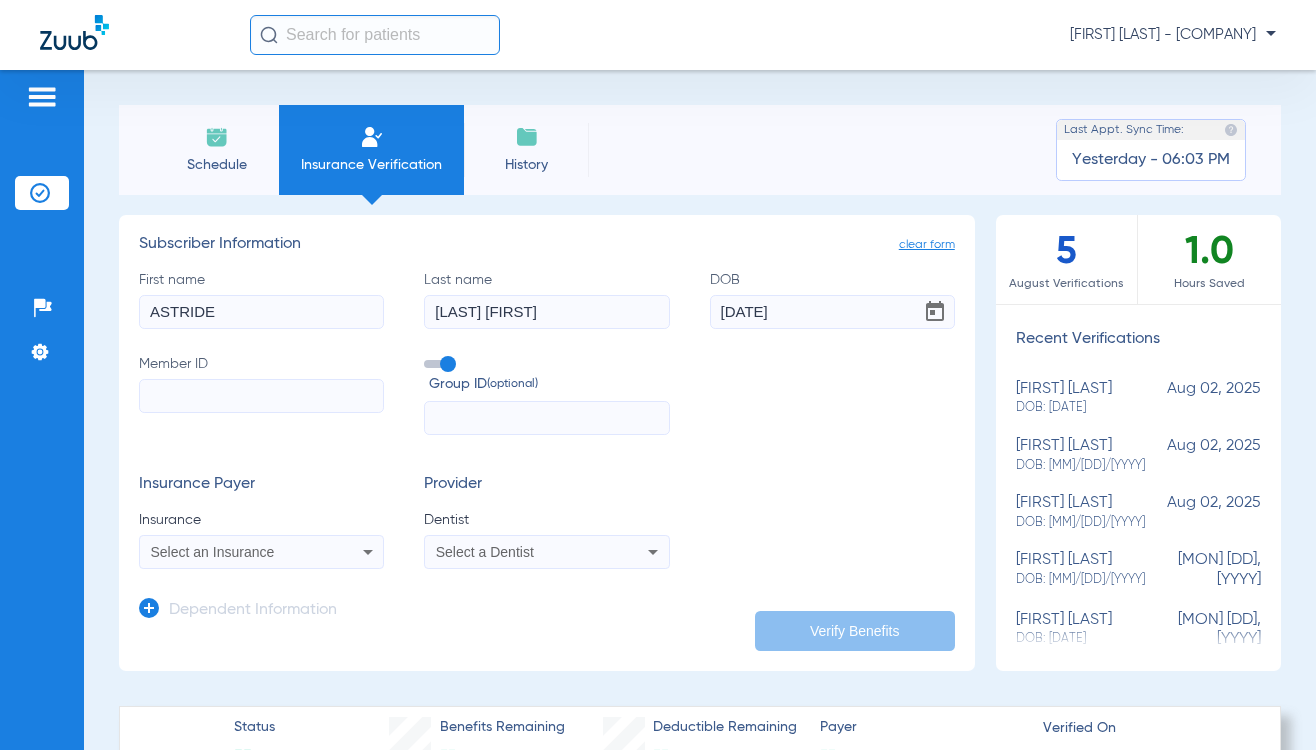 type 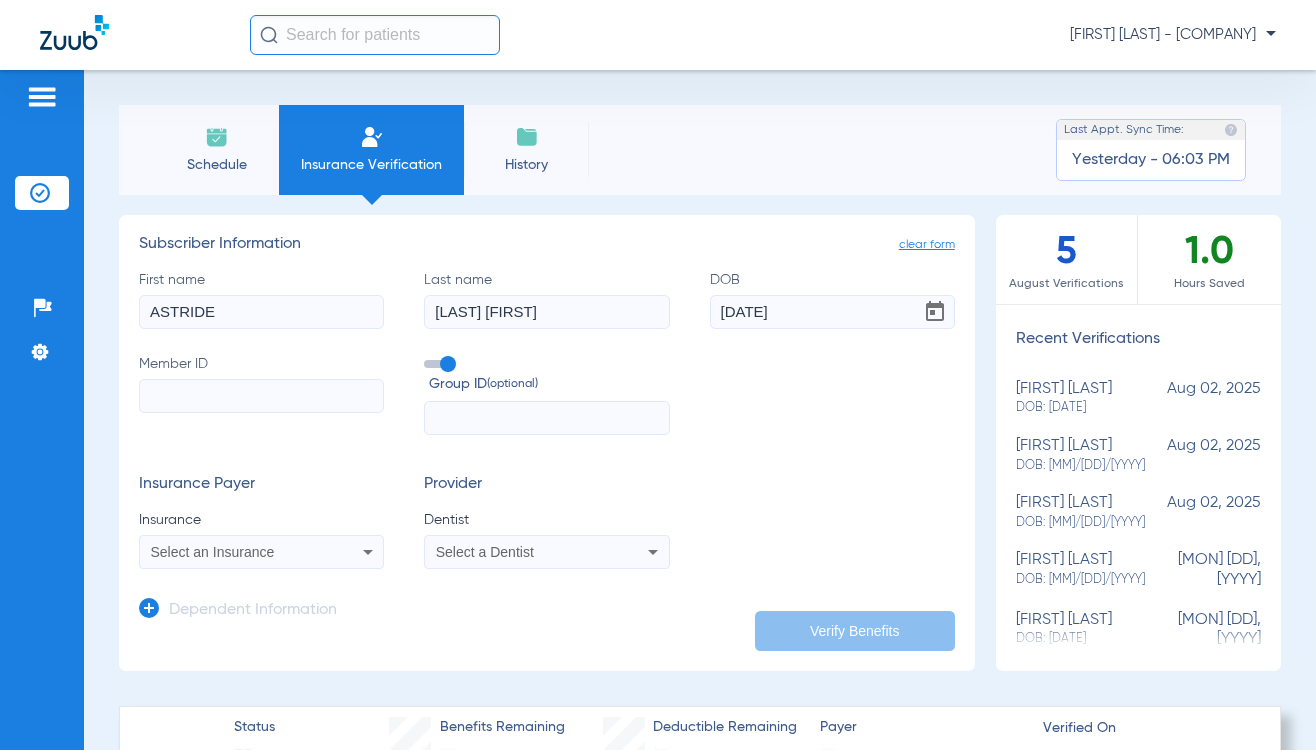 paste on "AGIL" 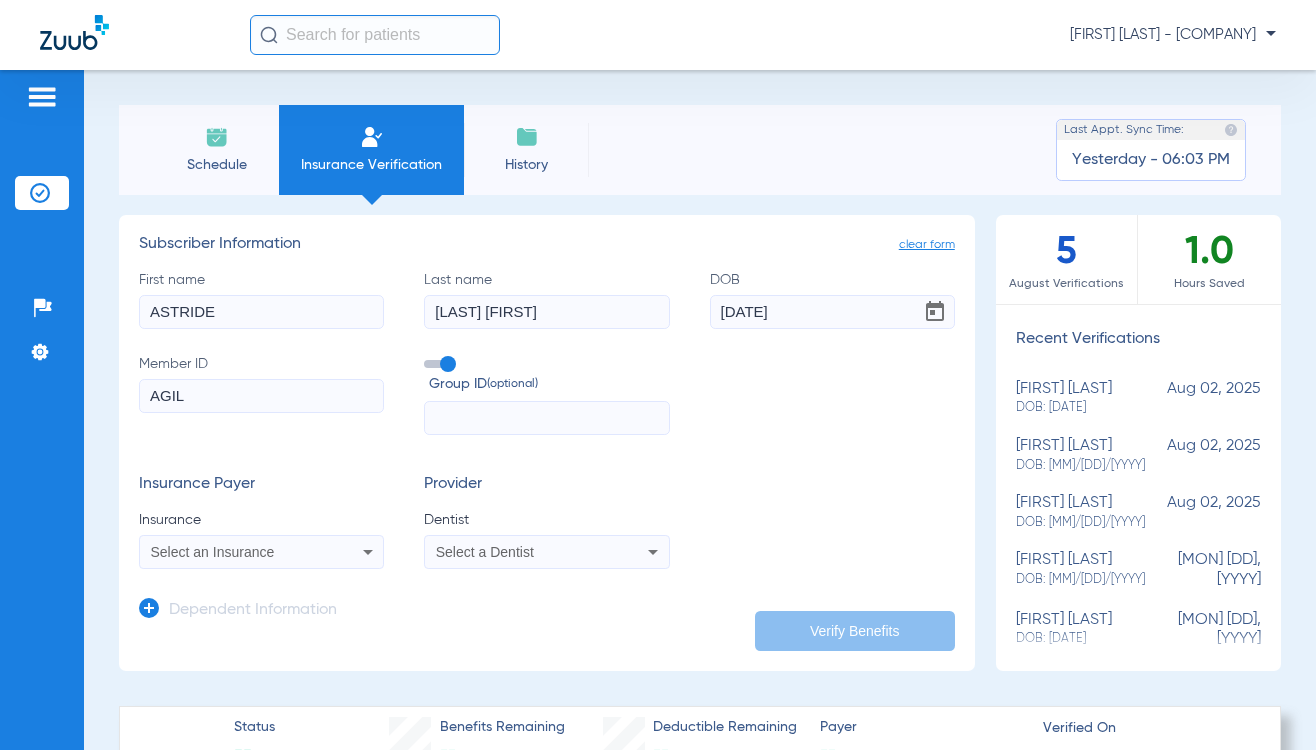click on "Select an Insurance" at bounding box center (261, 552) 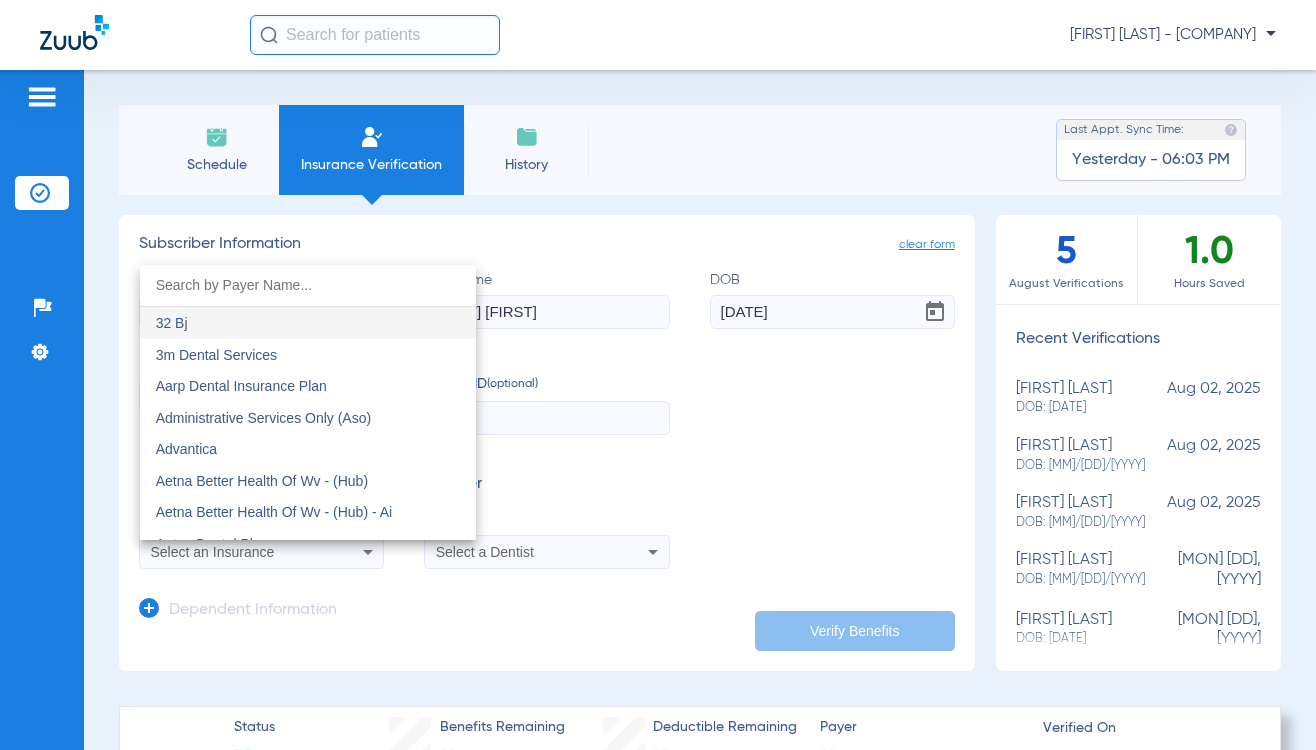 click at bounding box center [658, 375] 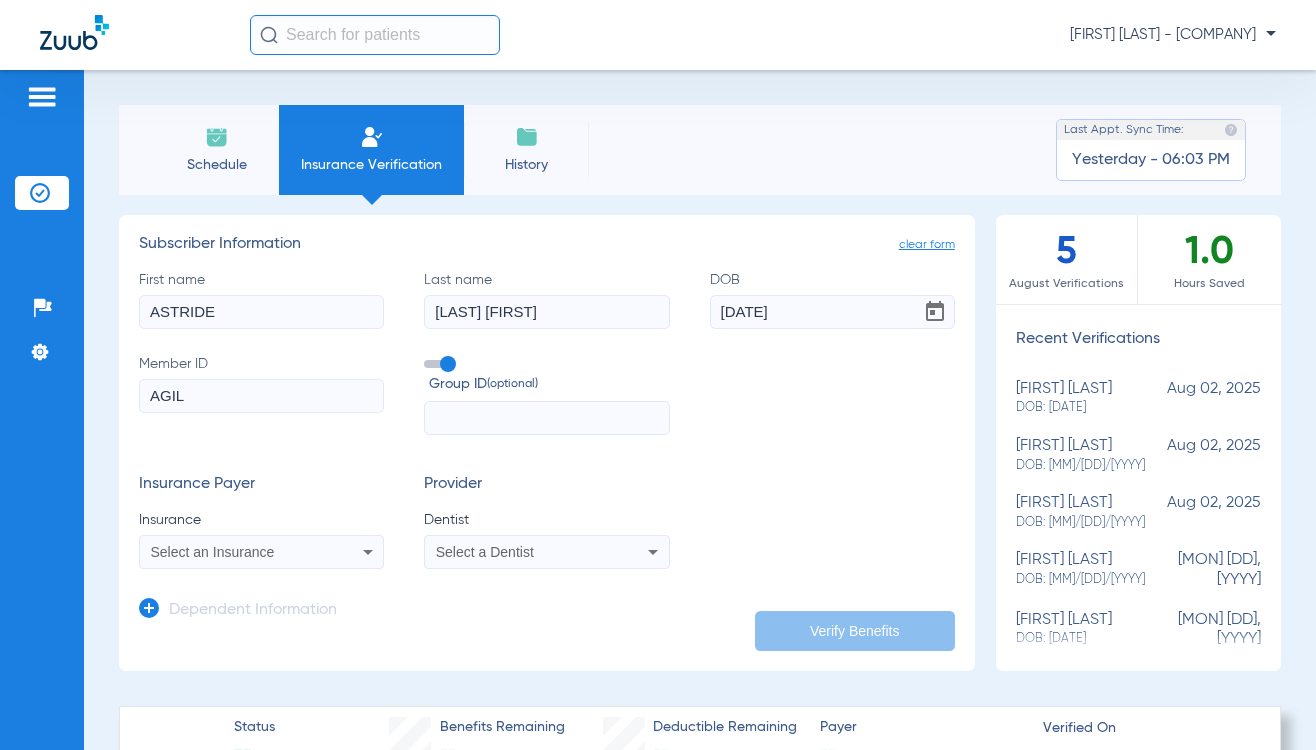 drag, startPoint x: 212, startPoint y: 390, endPoint x: -24, endPoint y: 346, distance: 240.06665 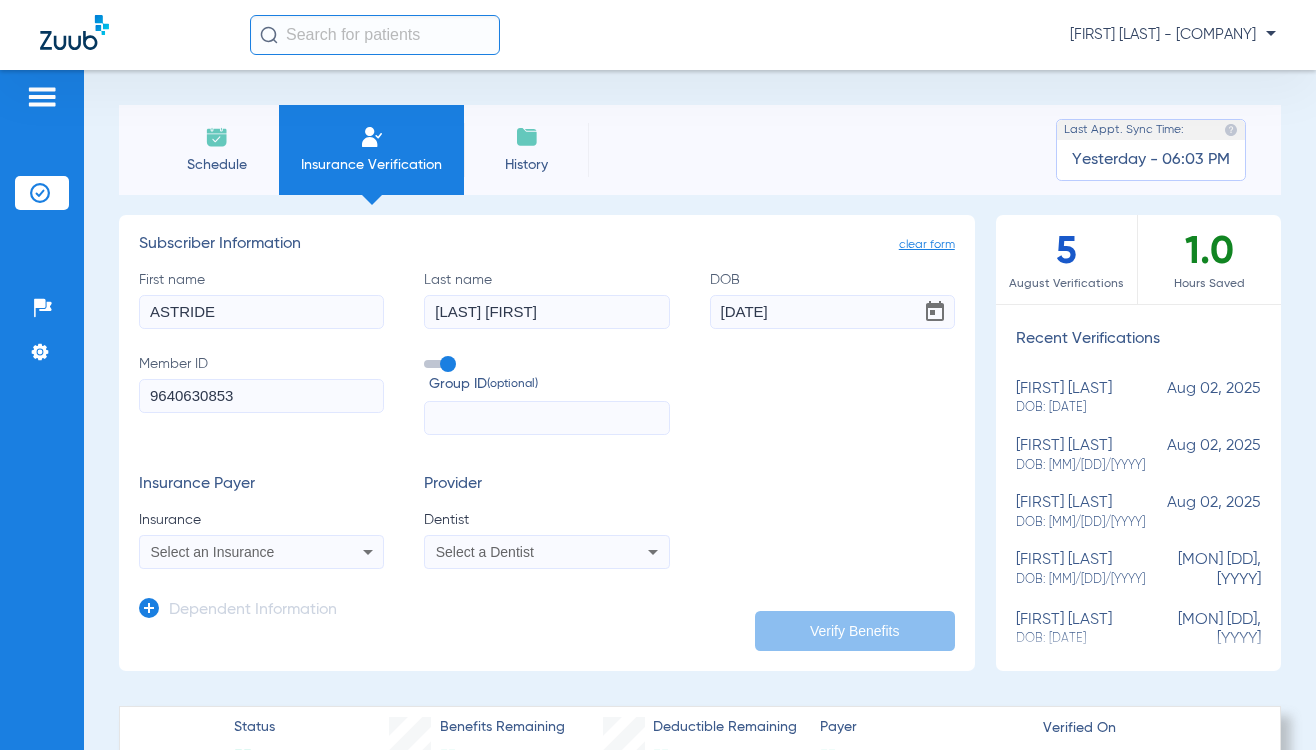 type on "9640630853" 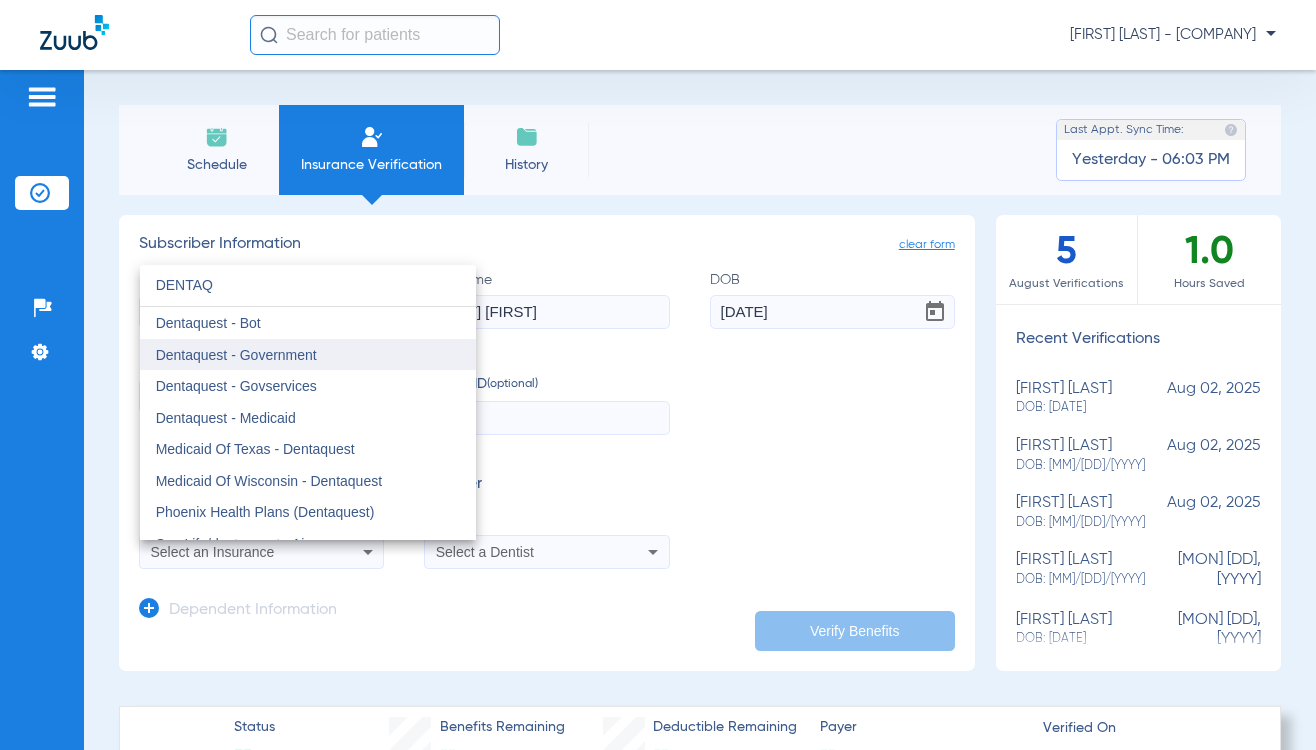 type on "DENTAQ" 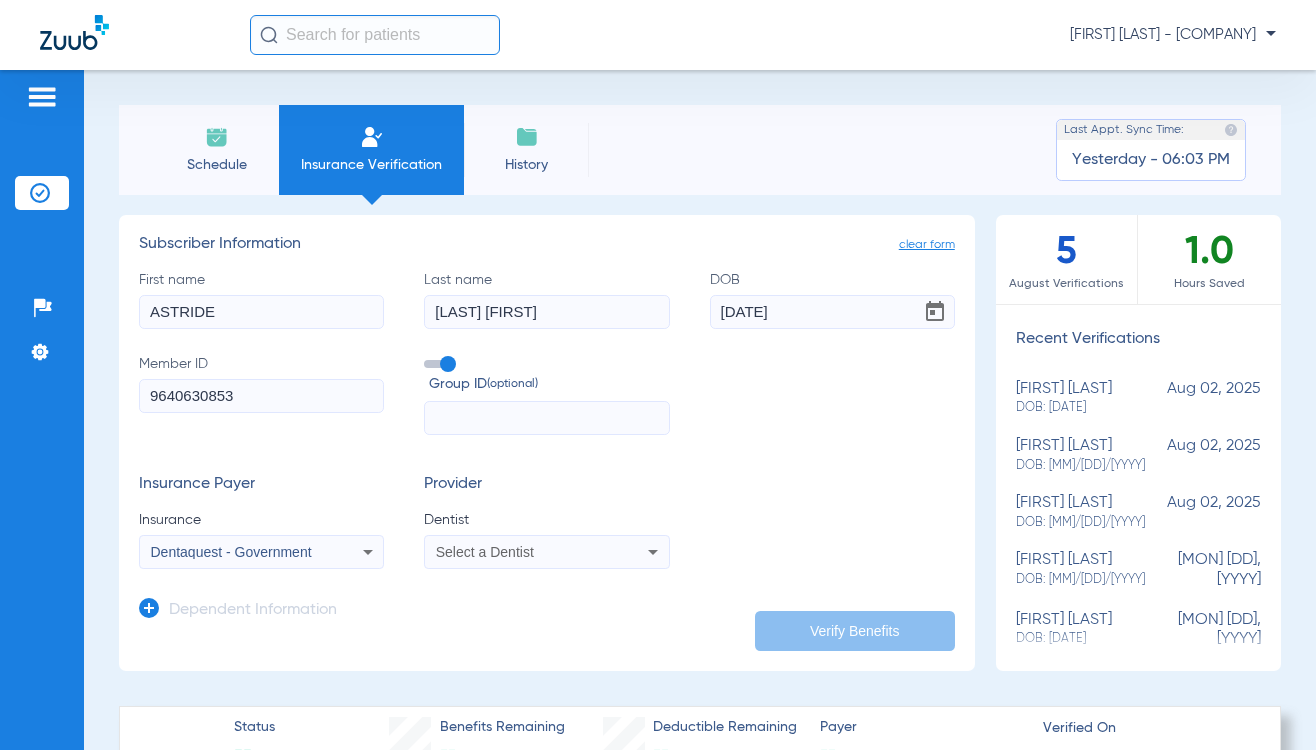 click on "Select a Dentist" at bounding box center [485, 552] 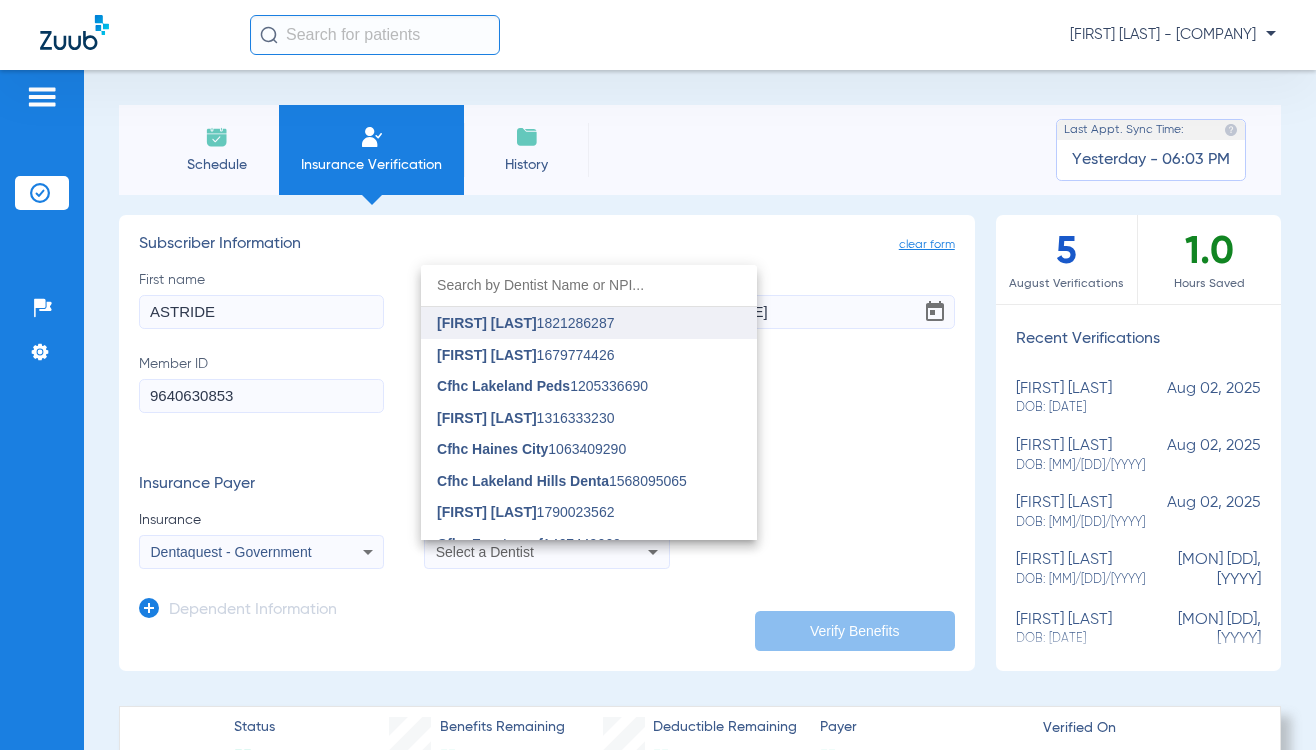 click on "[FIRST] [LAST]" at bounding box center (487, 323) 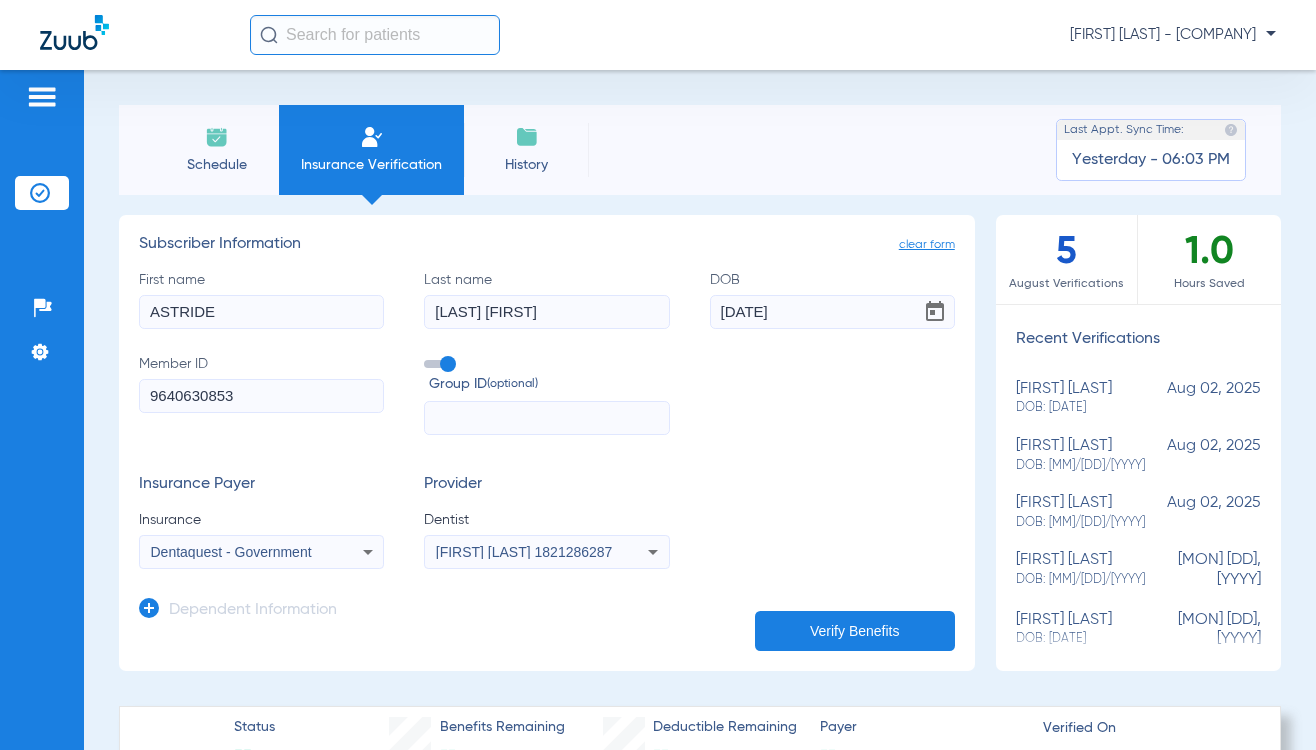 click on "Verify Benefits" 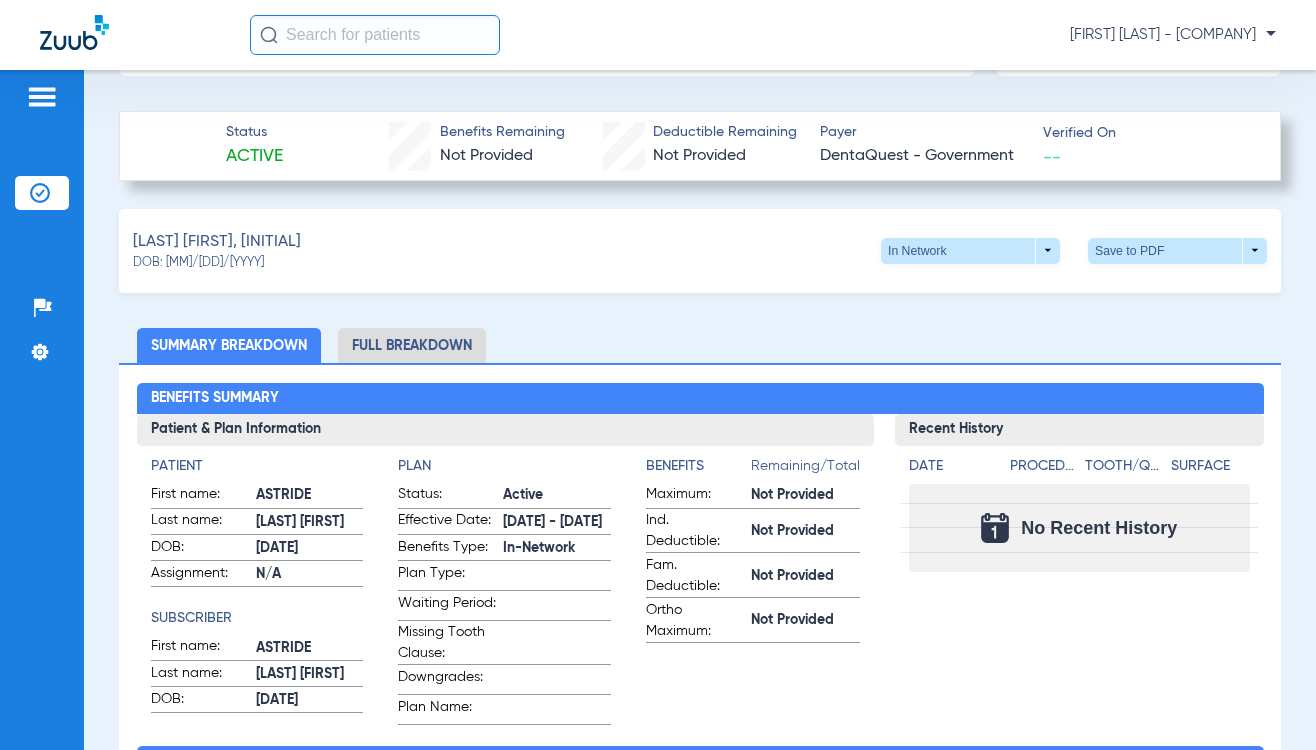 scroll, scrollTop: 395, scrollLeft: 0, axis: vertical 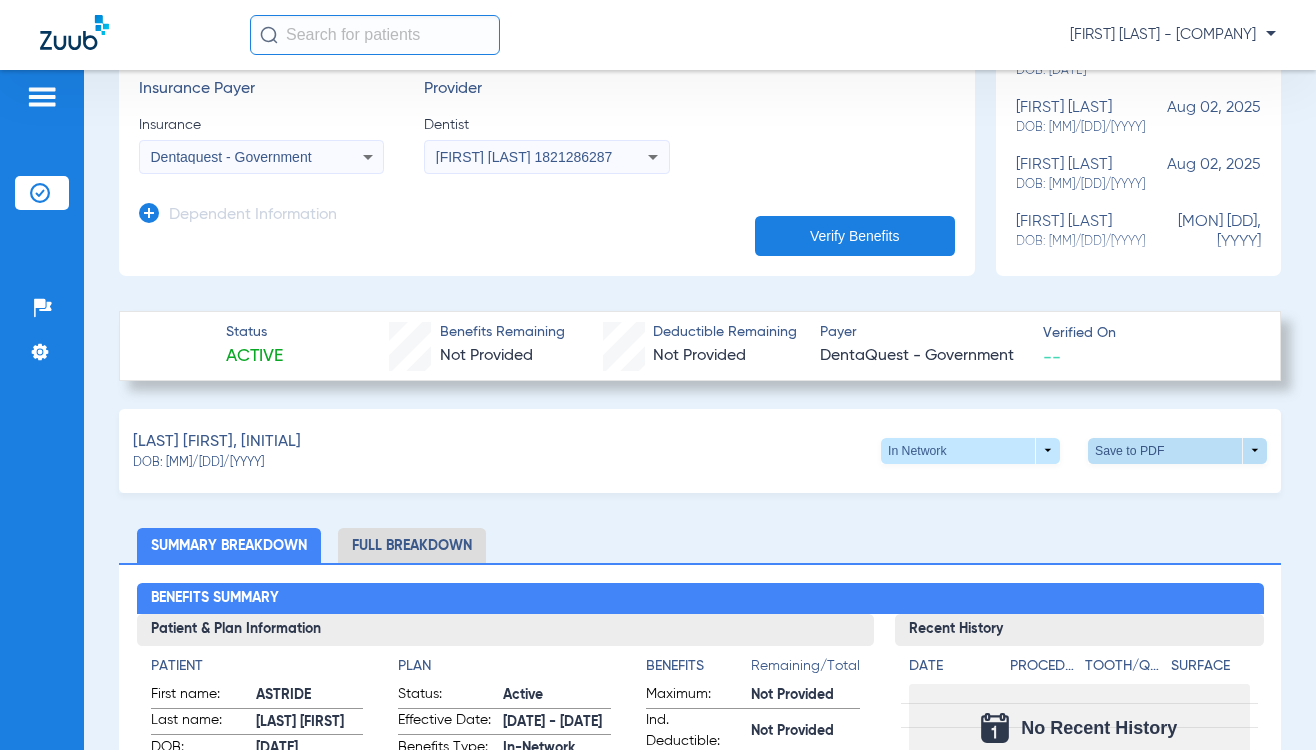 click 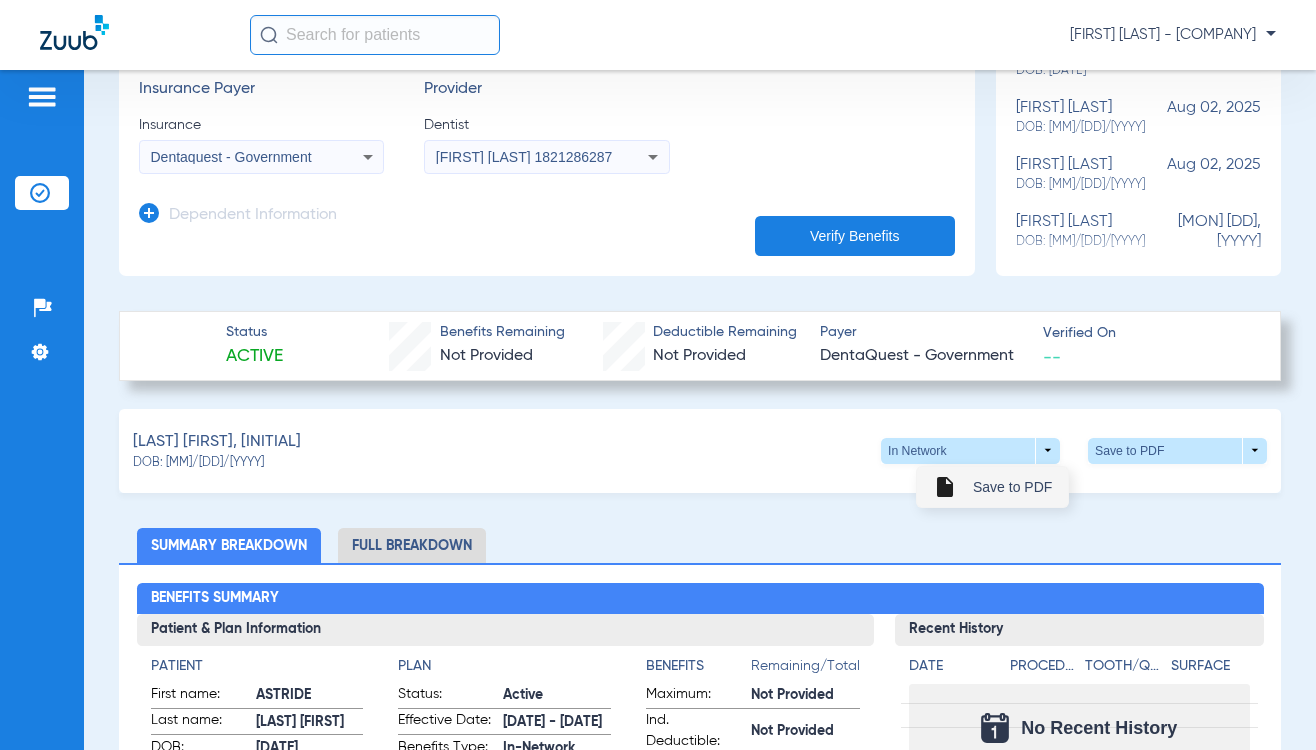 click on "insert_drive_file" at bounding box center [945, 487] 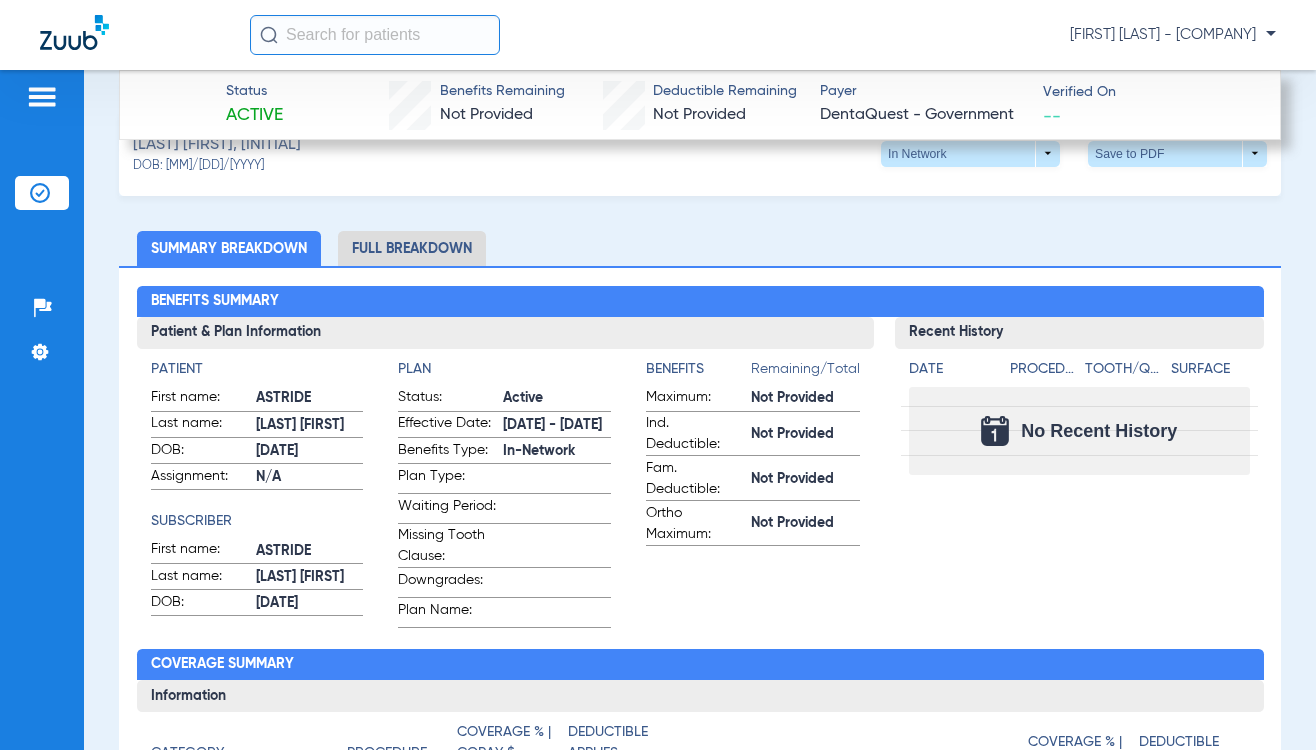 scroll, scrollTop: 695, scrollLeft: 0, axis: vertical 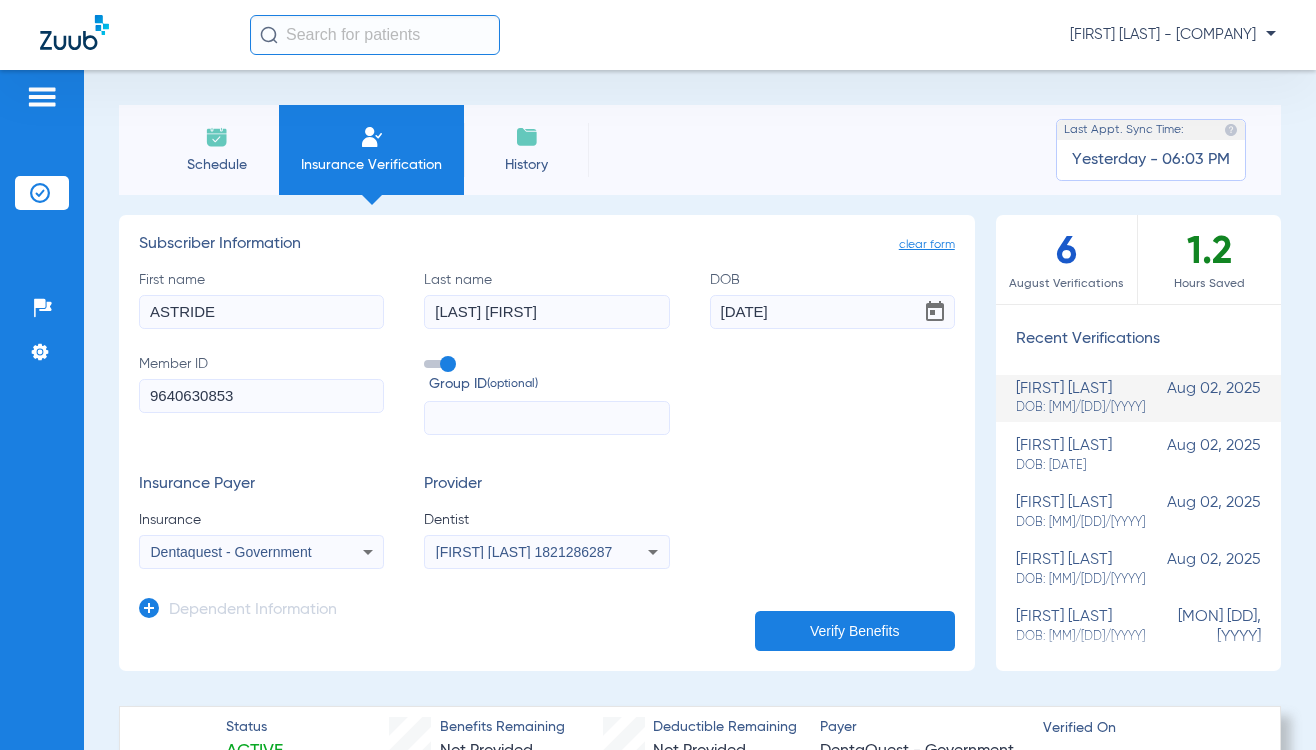 click on "Schedule" 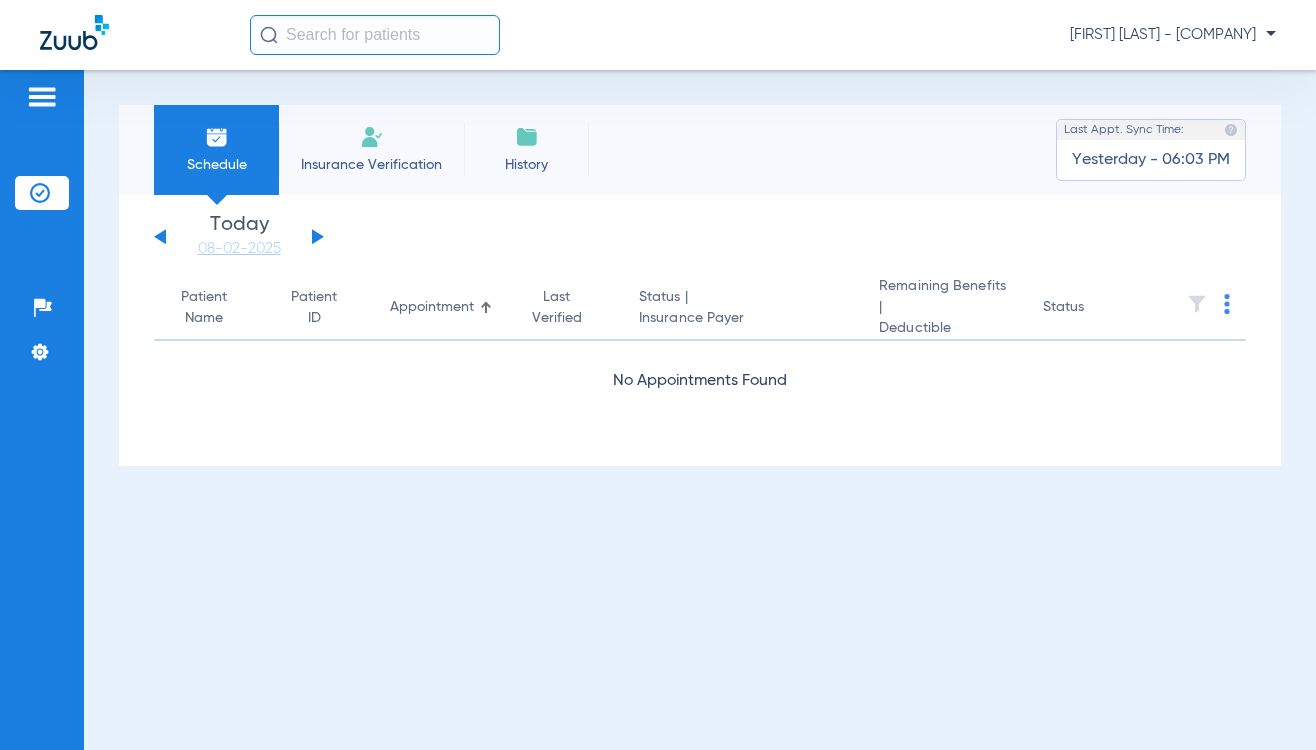 click on "Insurance Verification" 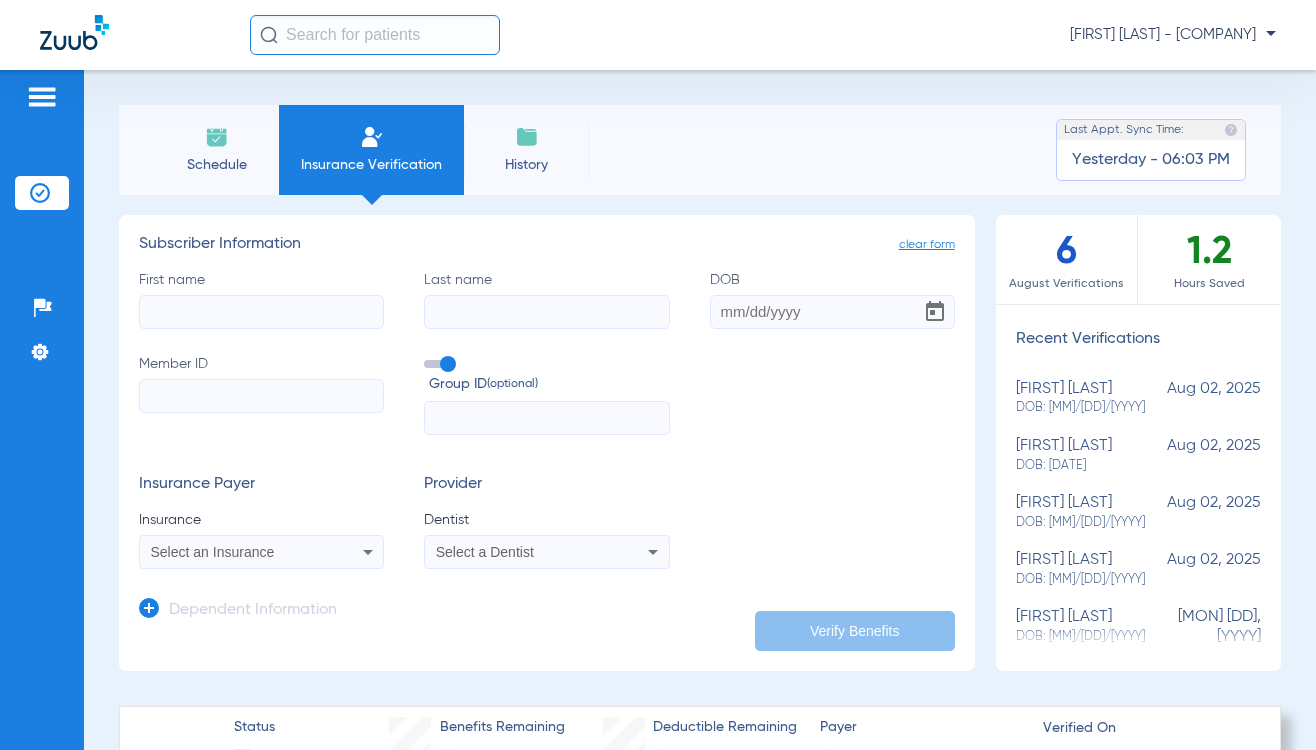click on "First name" 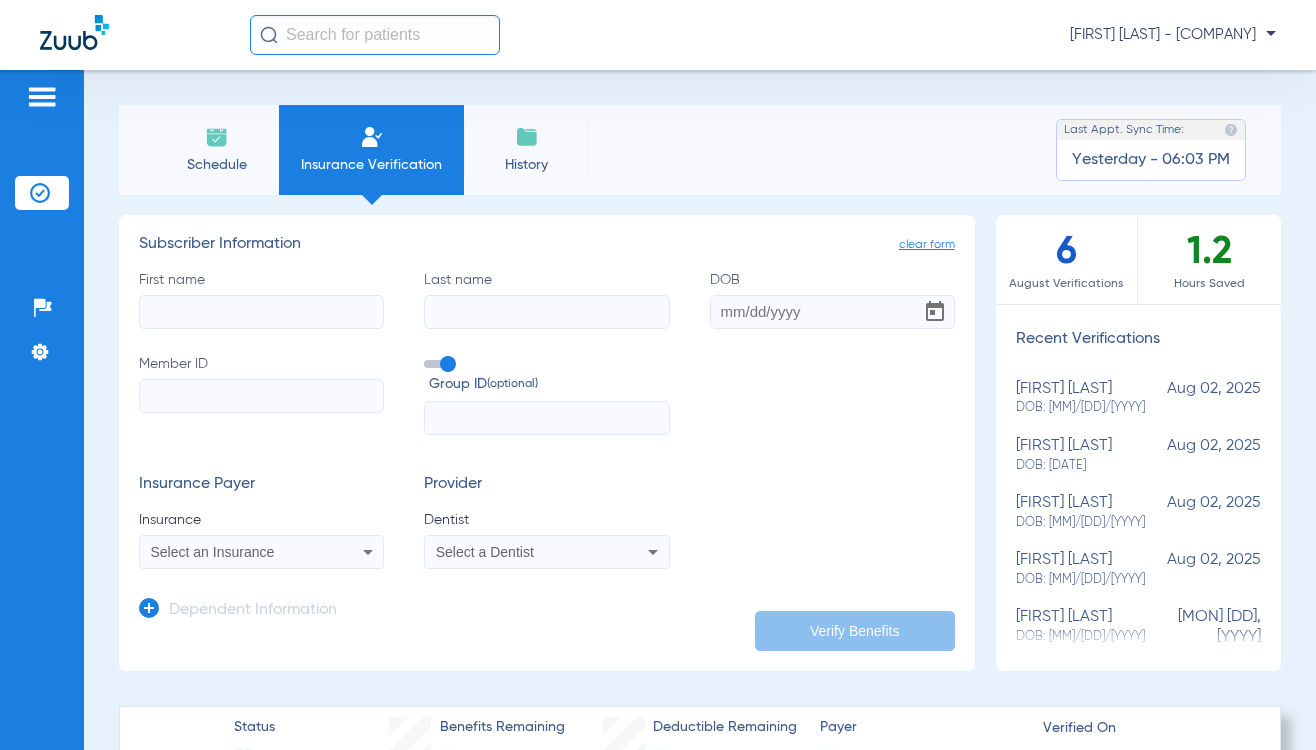 type on "L" 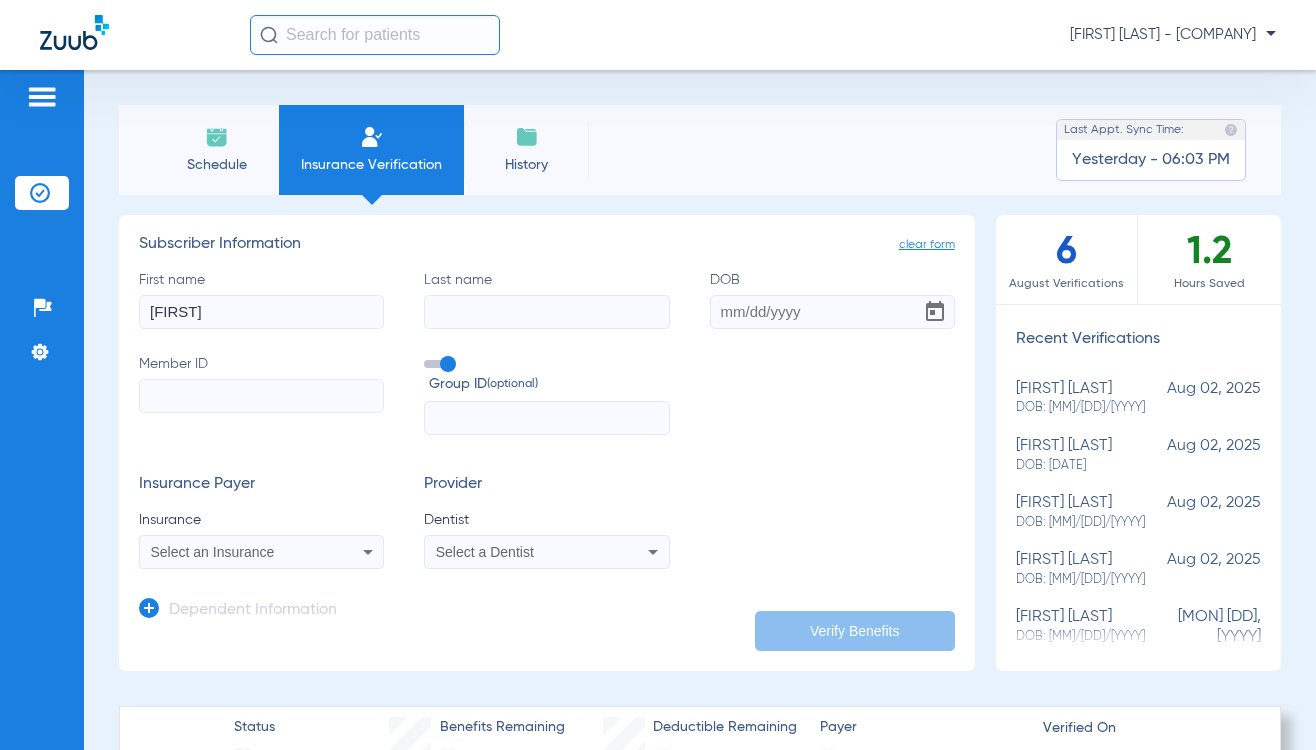 type on "[FIRST]" 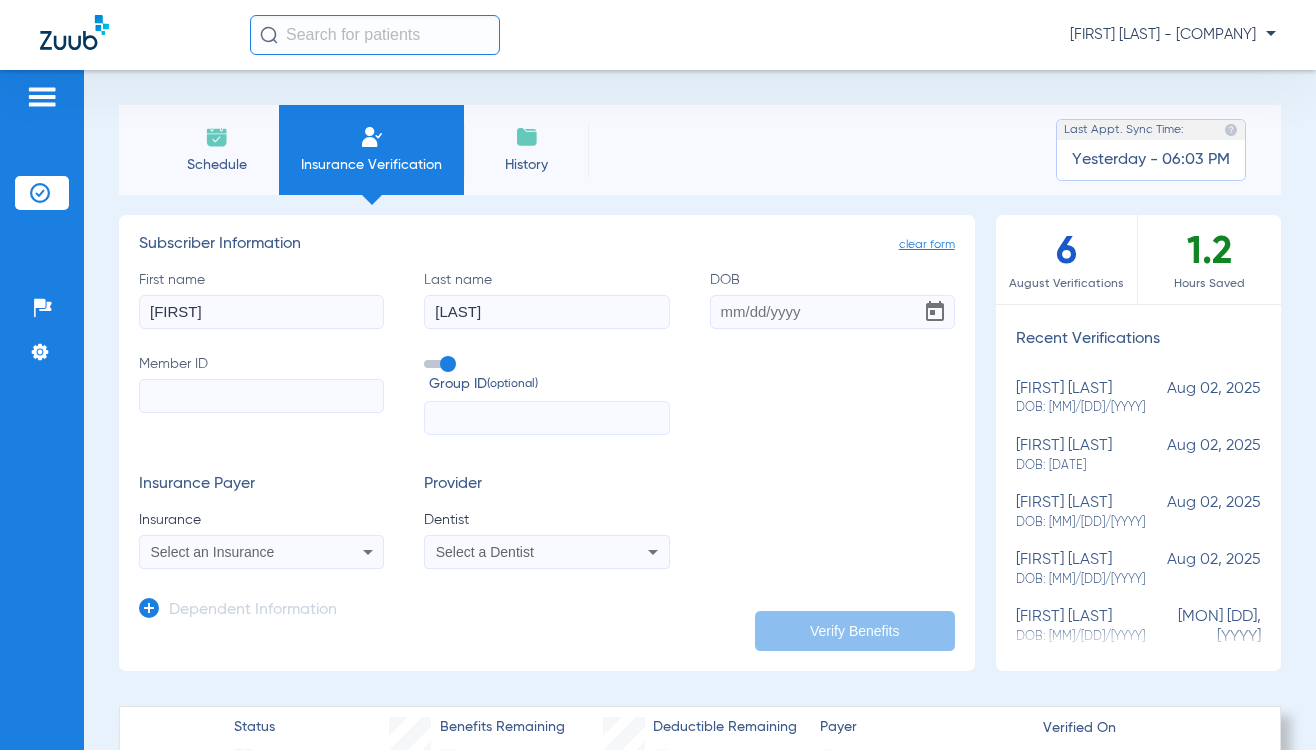 type on "[LAST]" 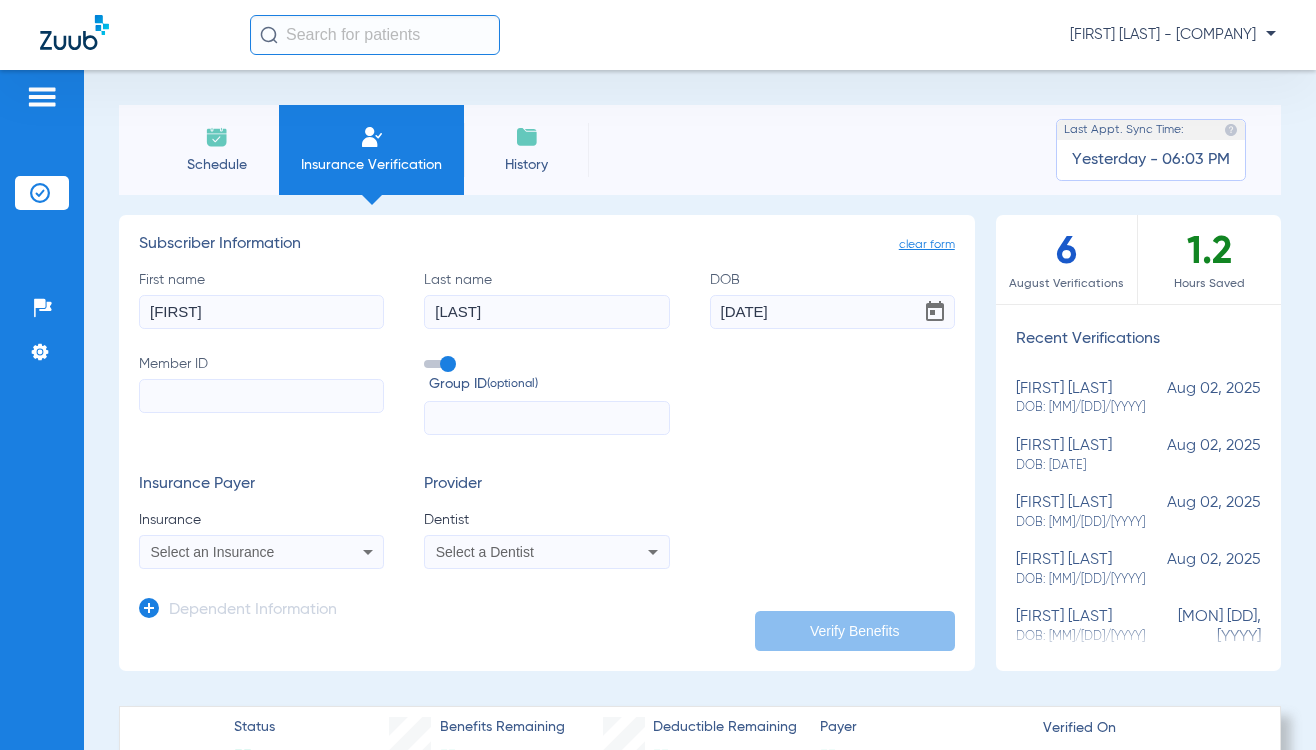 type on "[DATE]" 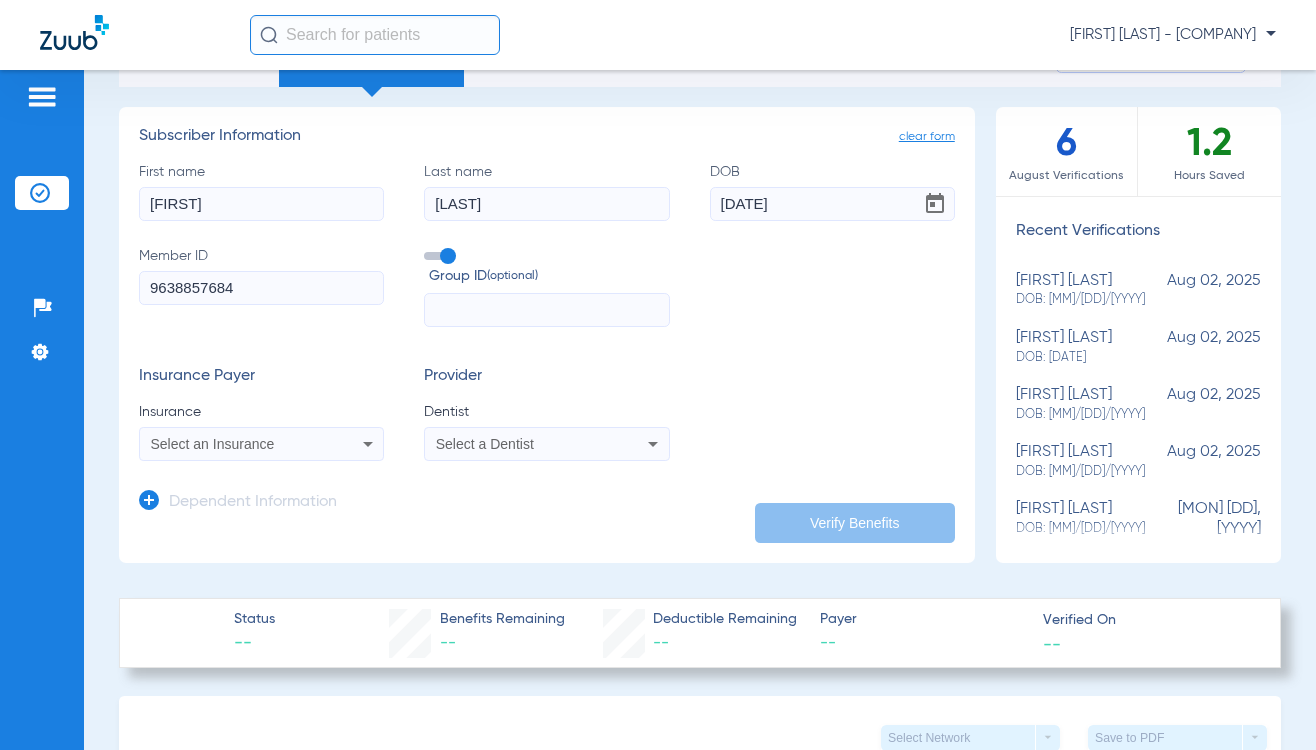 scroll, scrollTop: 200, scrollLeft: 0, axis: vertical 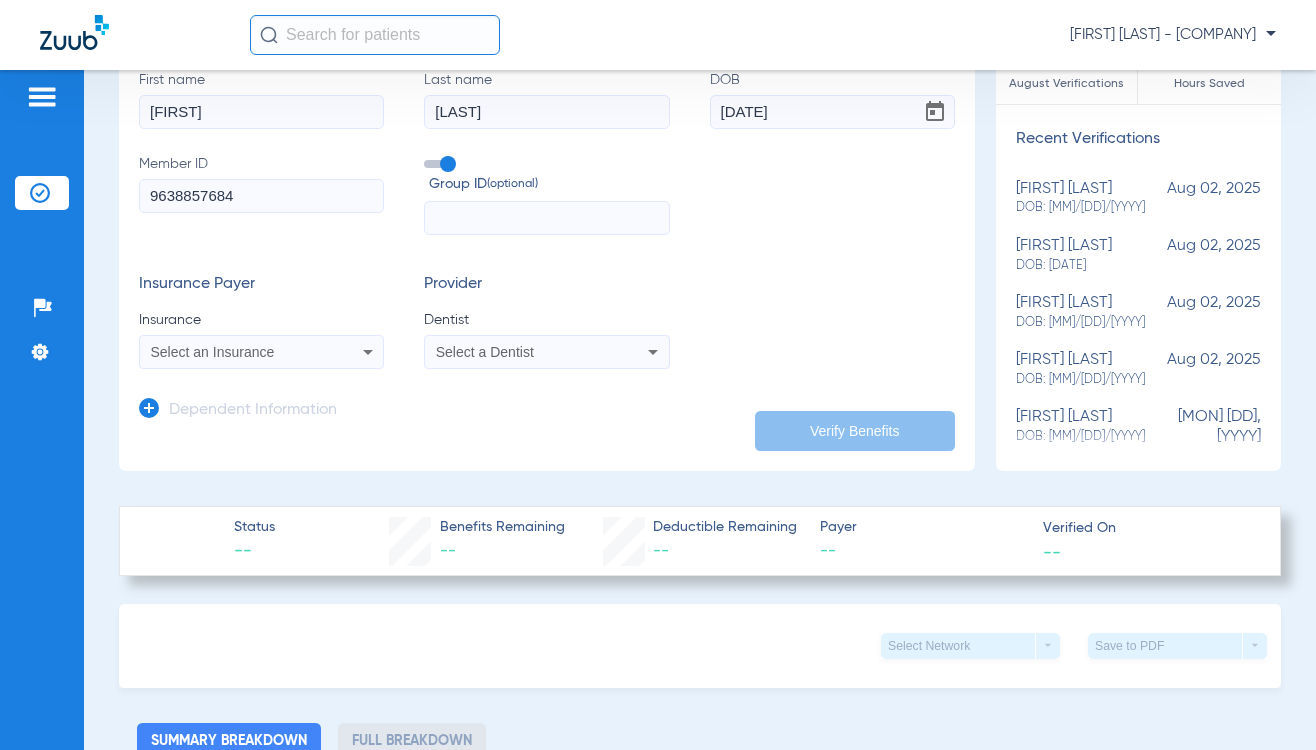 type on "9638857684" 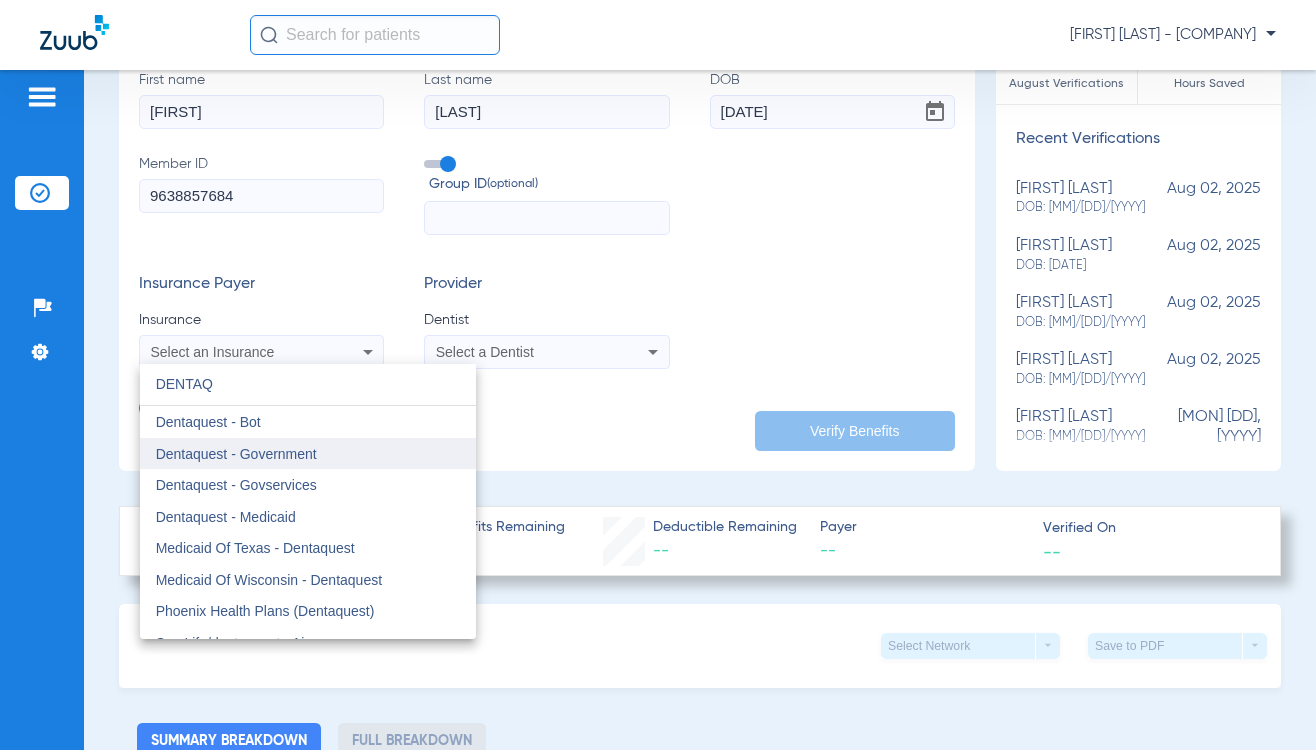 type on "DENTAQ" 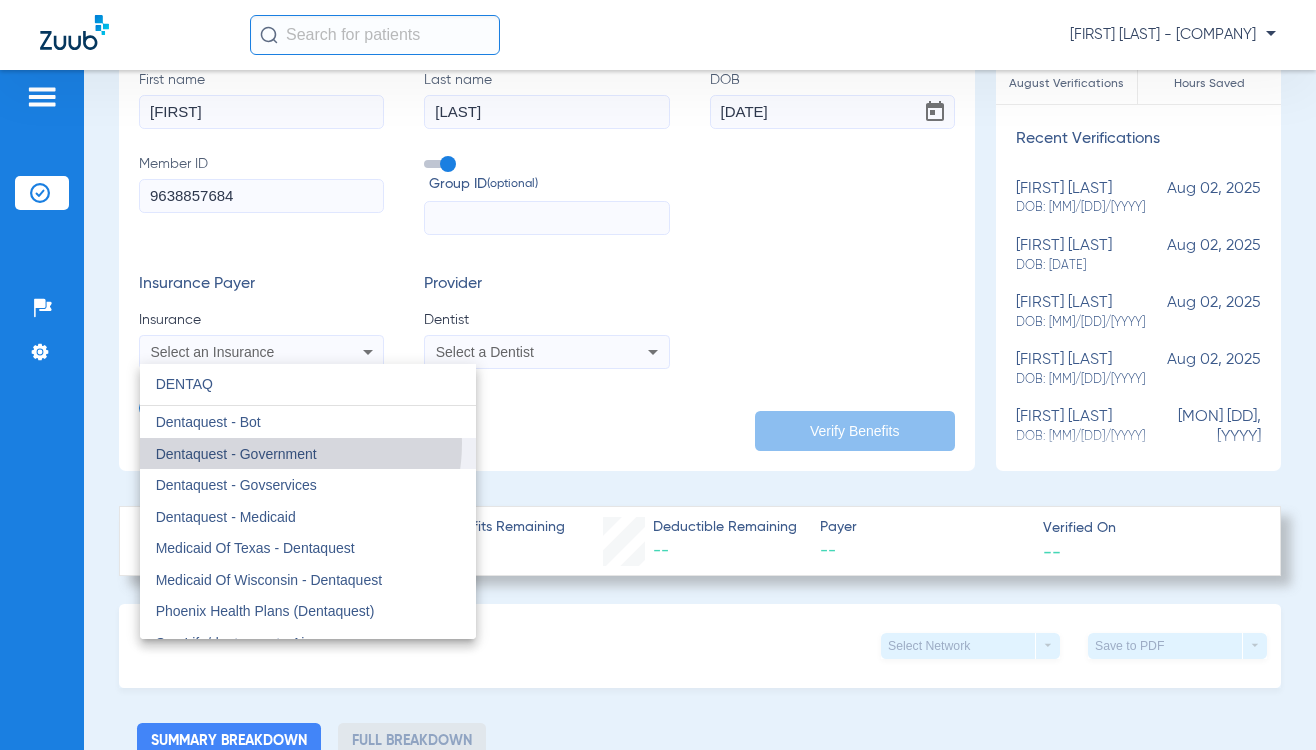 click on "Dentaquest - Government" at bounding box center [308, 454] 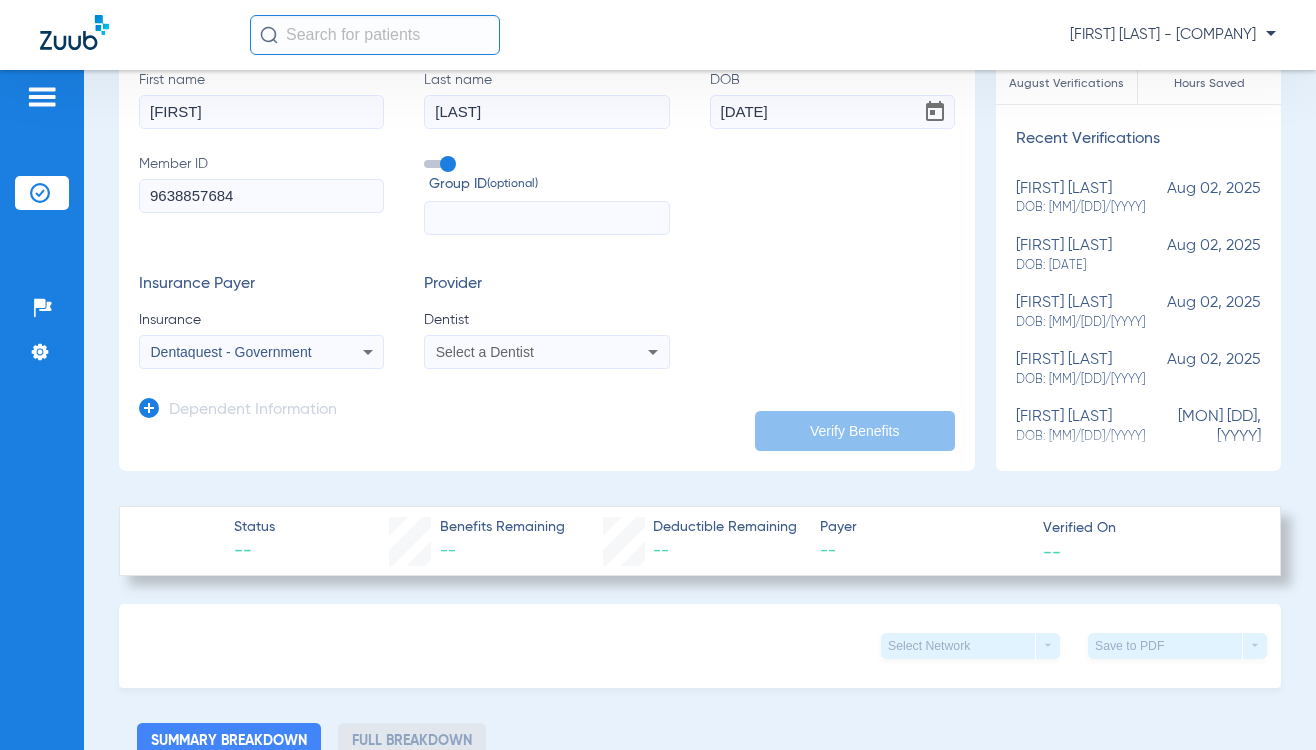 click on "Select a Dentist" at bounding box center [546, 352] 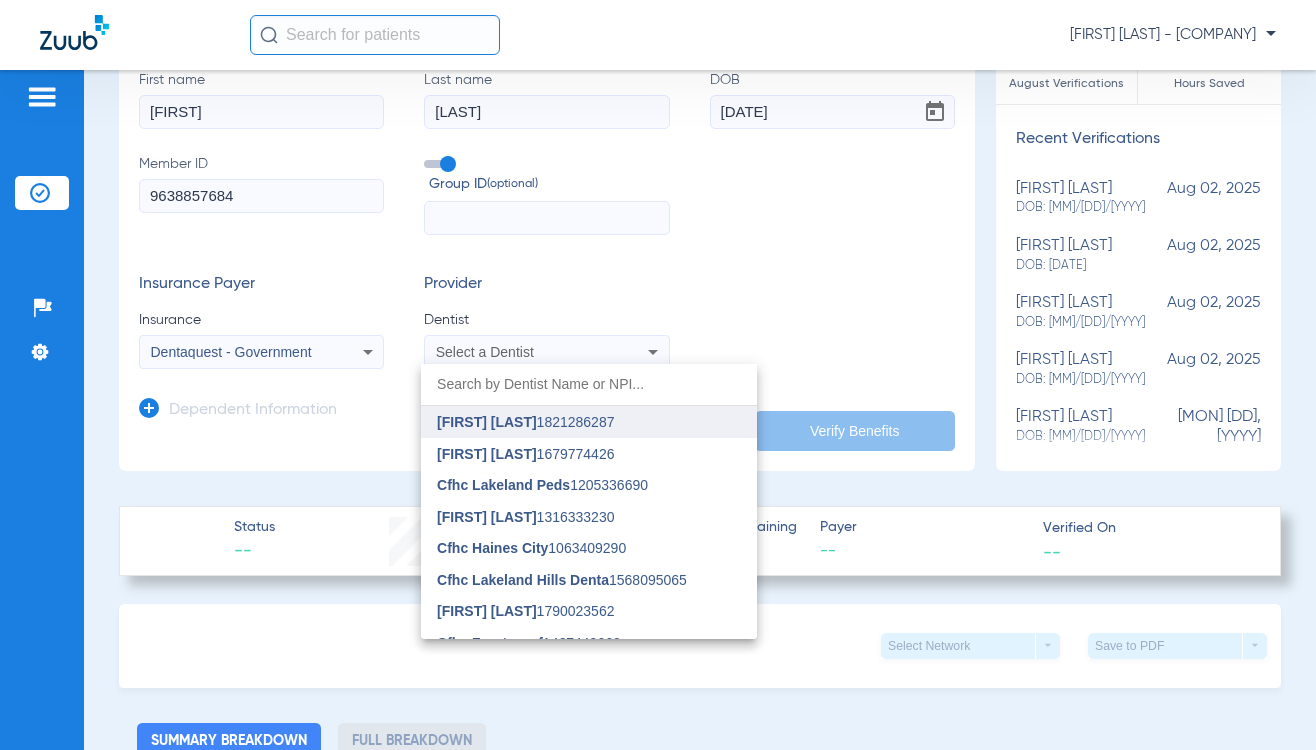 click on "[FIRST] [LAST]   1821286287" at bounding box center [525, 422] 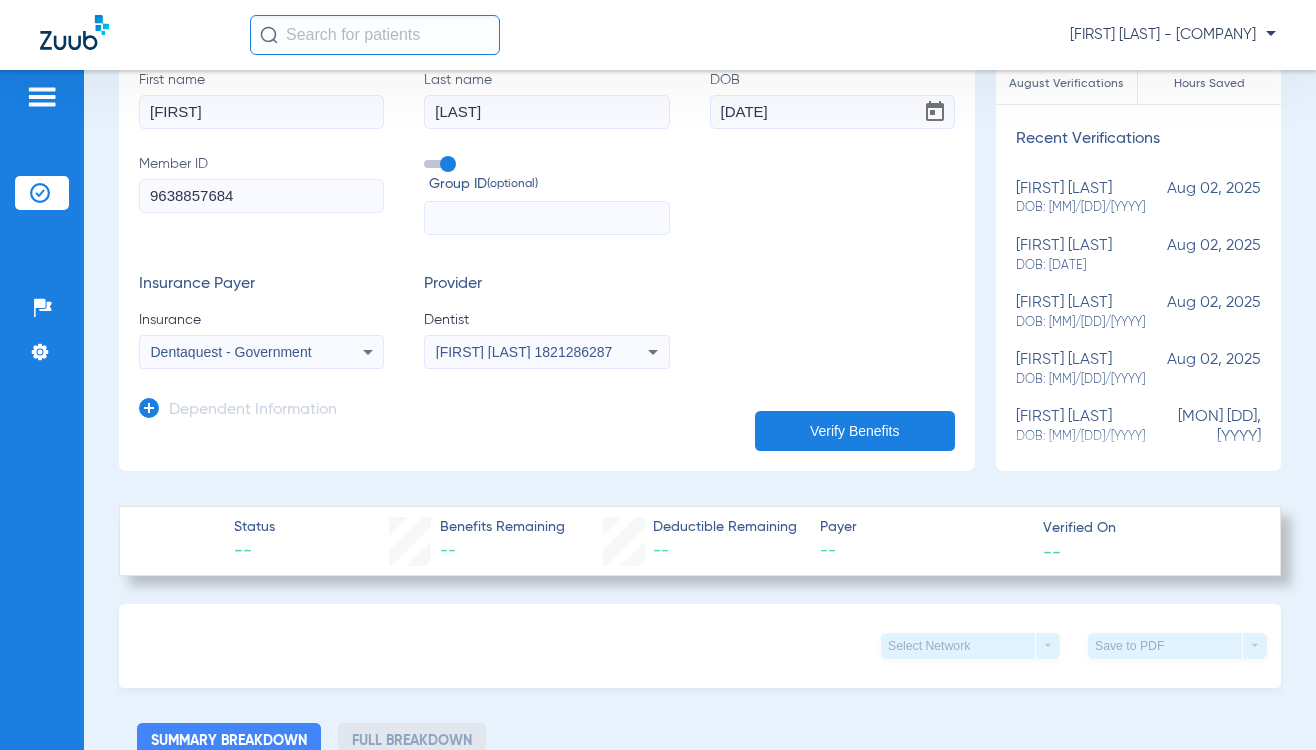 click on "Verify Benefits" 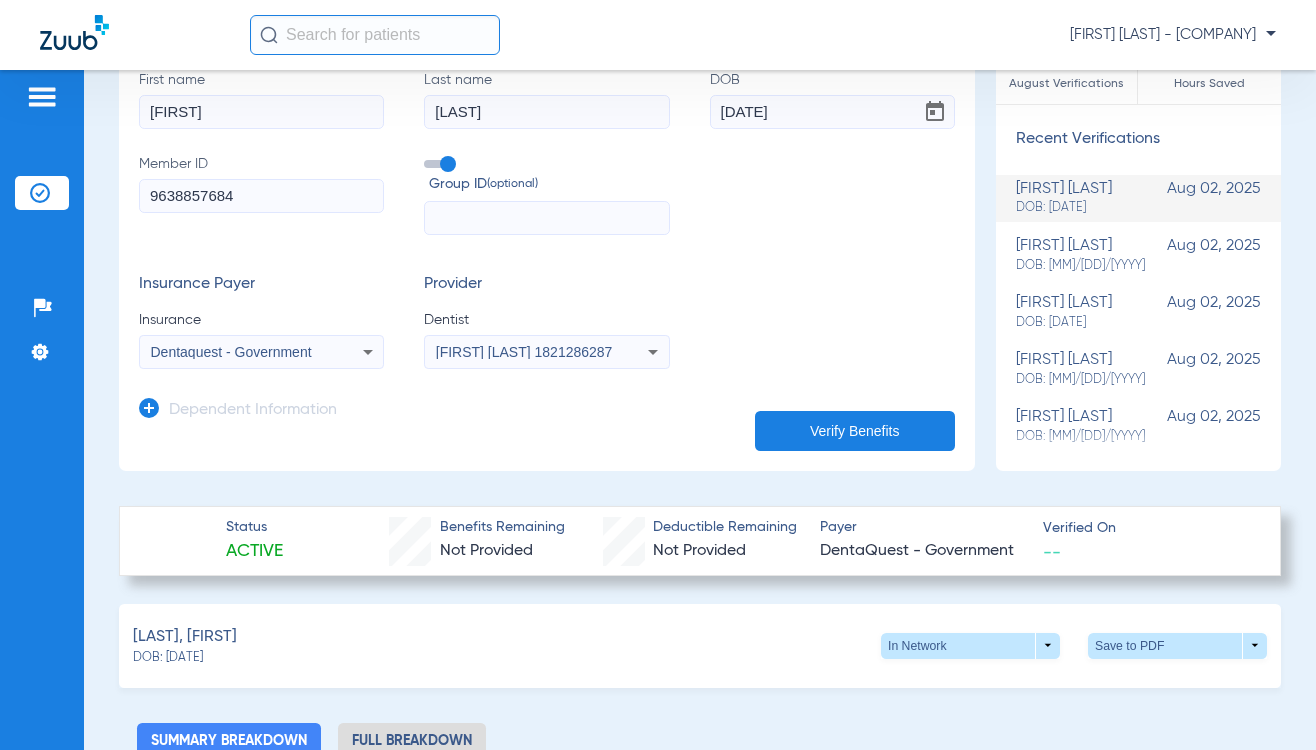 click on "[FIRST] [LAST] - [COMPANY]" 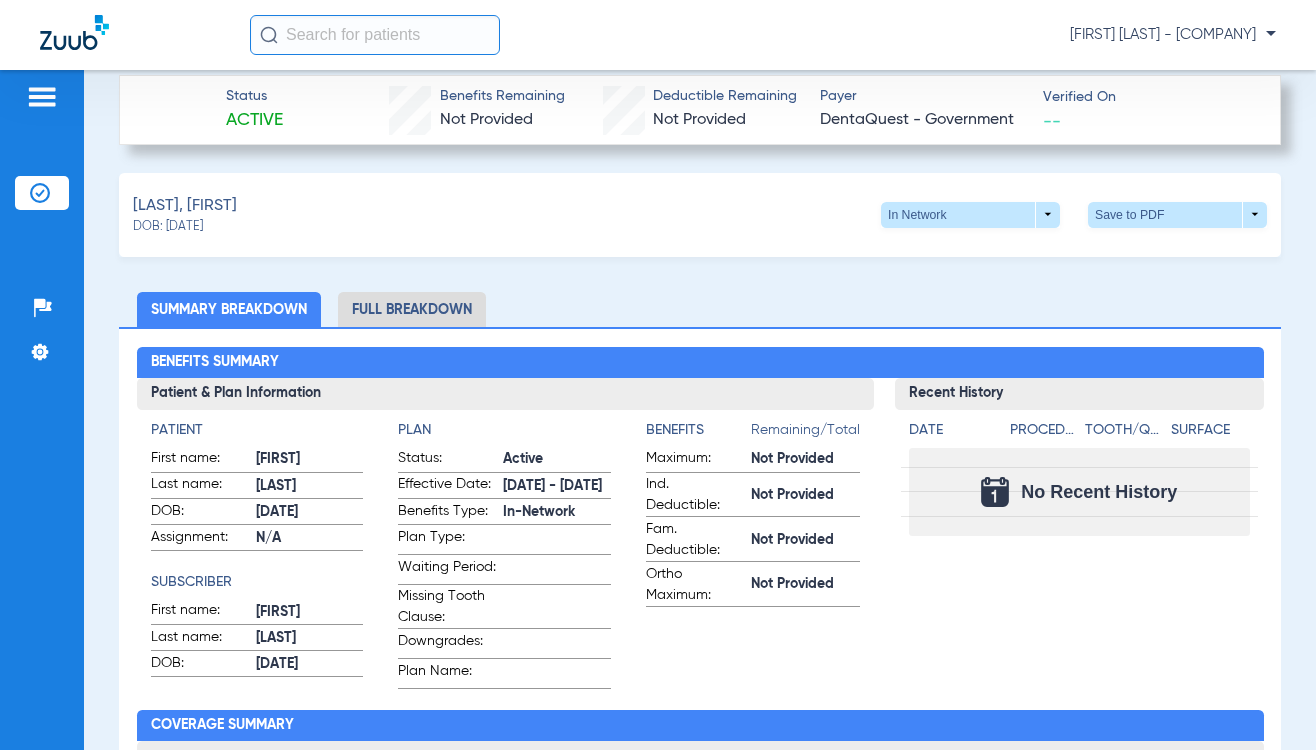 scroll, scrollTop: 600, scrollLeft: 0, axis: vertical 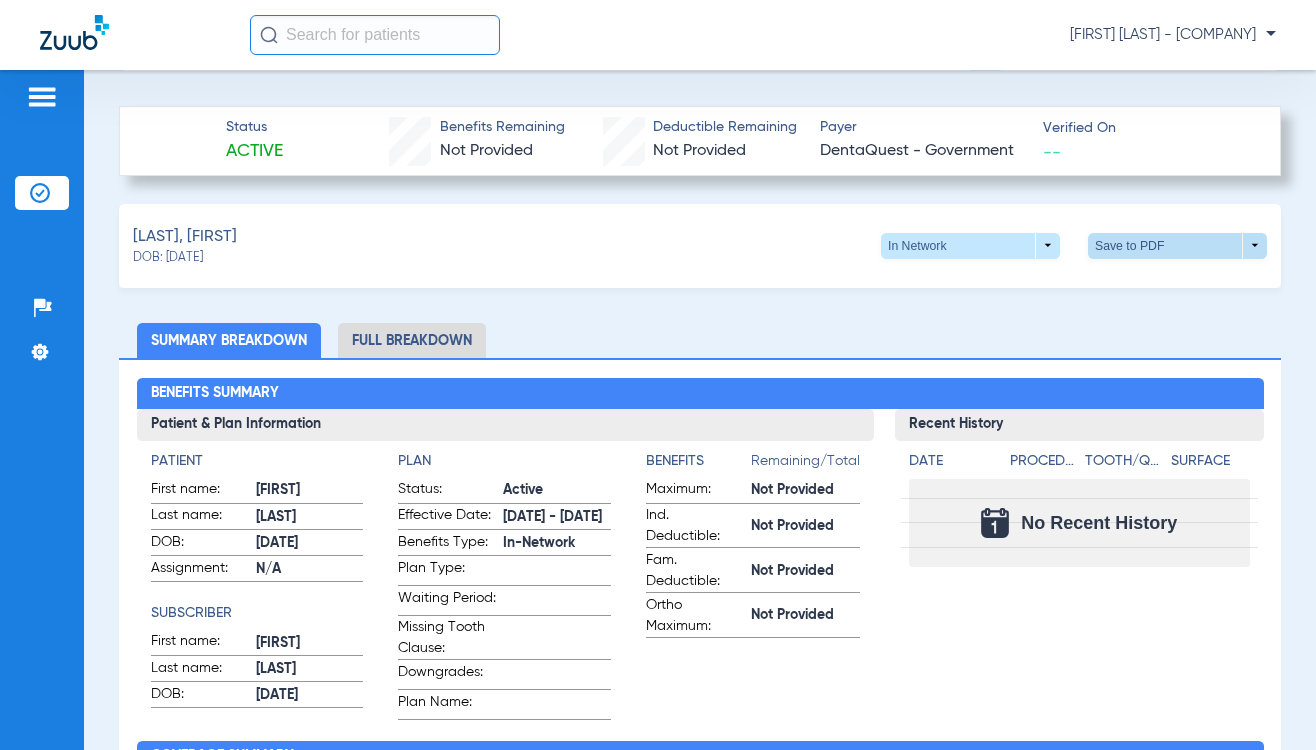 click 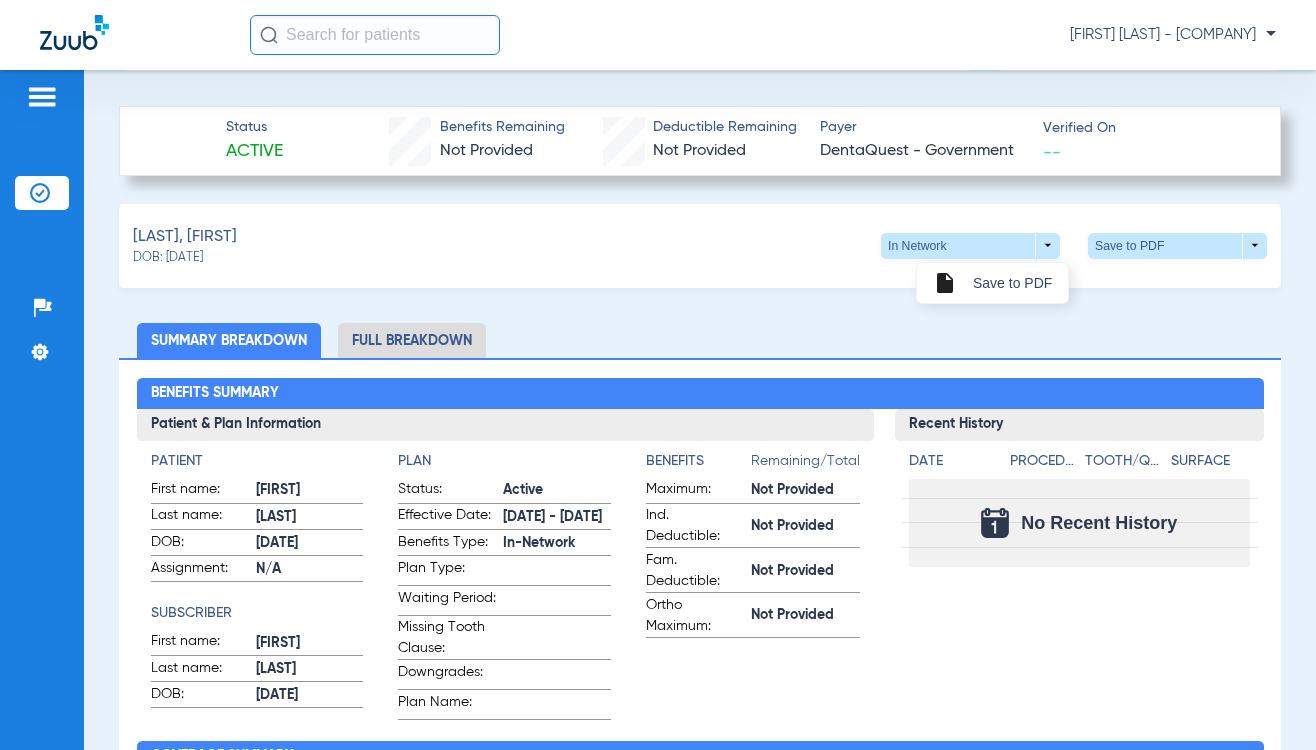 click on "Save to PDF" at bounding box center (1012, 283) 